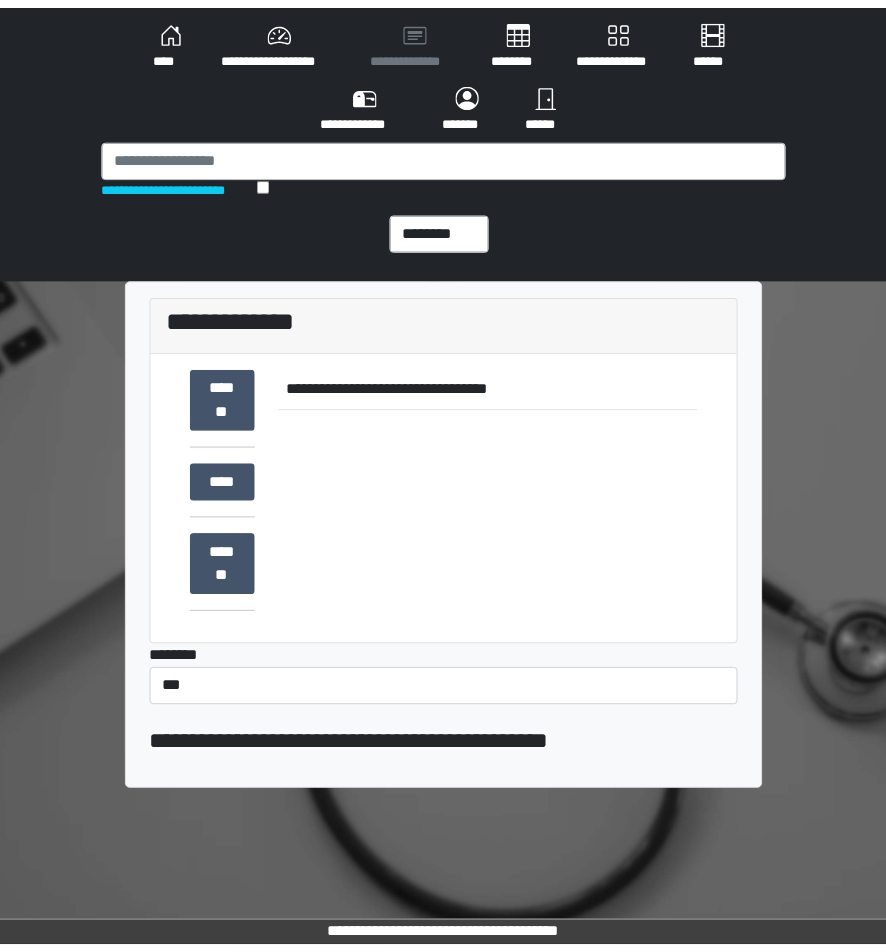 scroll, scrollTop: 0, scrollLeft: 0, axis: both 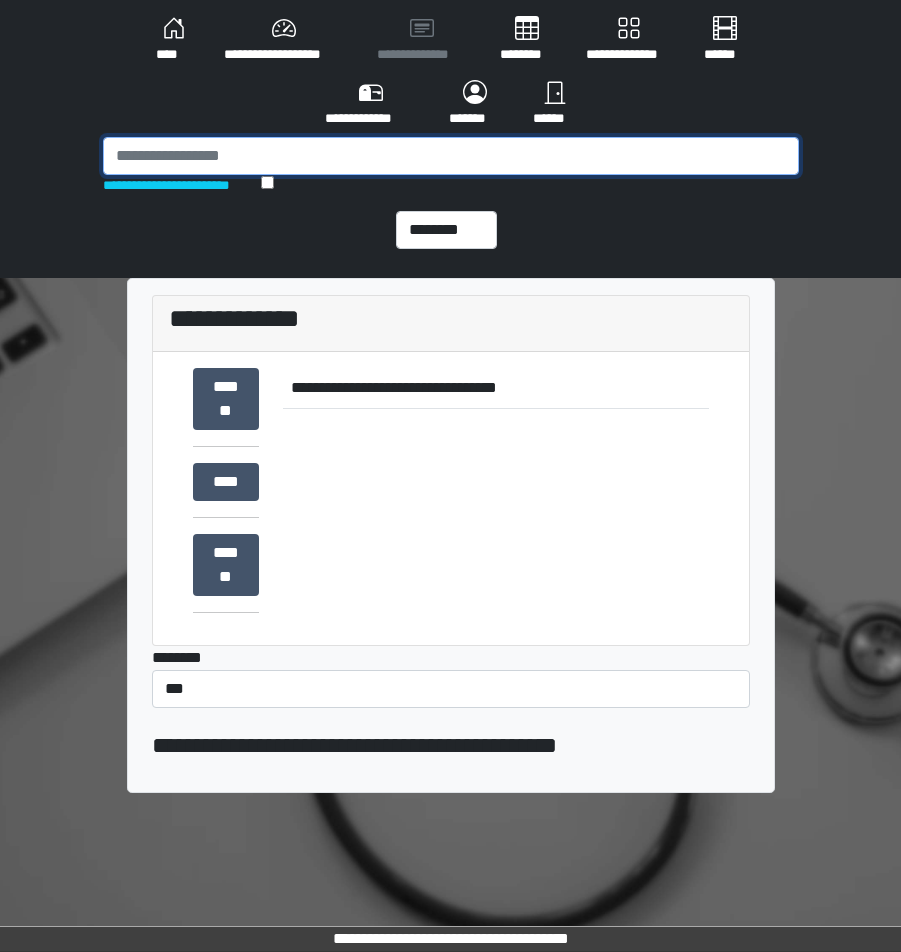 click at bounding box center (451, 156) 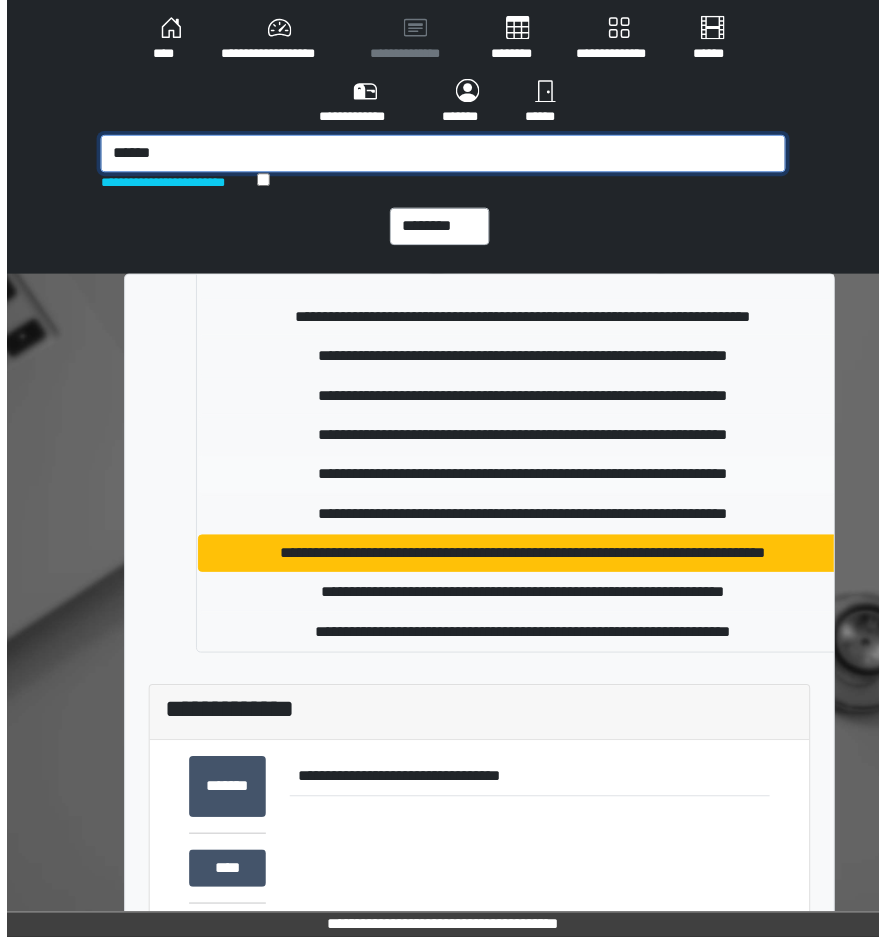 scroll, scrollTop: 33, scrollLeft: 0, axis: vertical 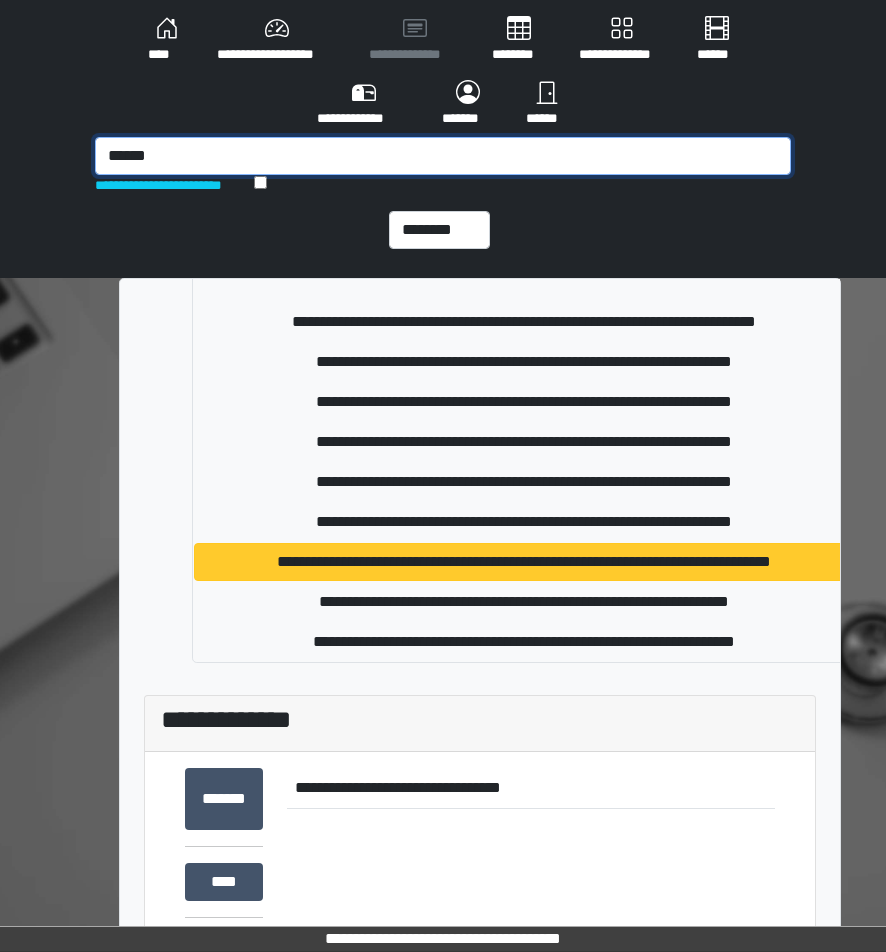 type on "******" 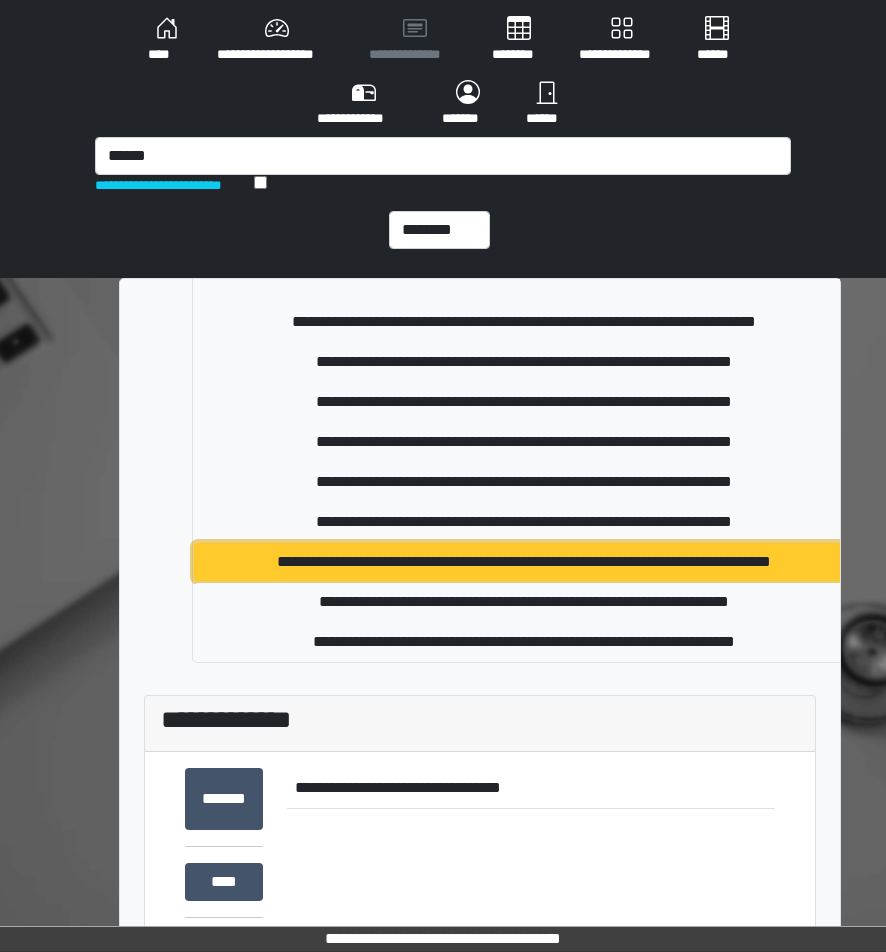 click on "**********" at bounding box center (524, 562) 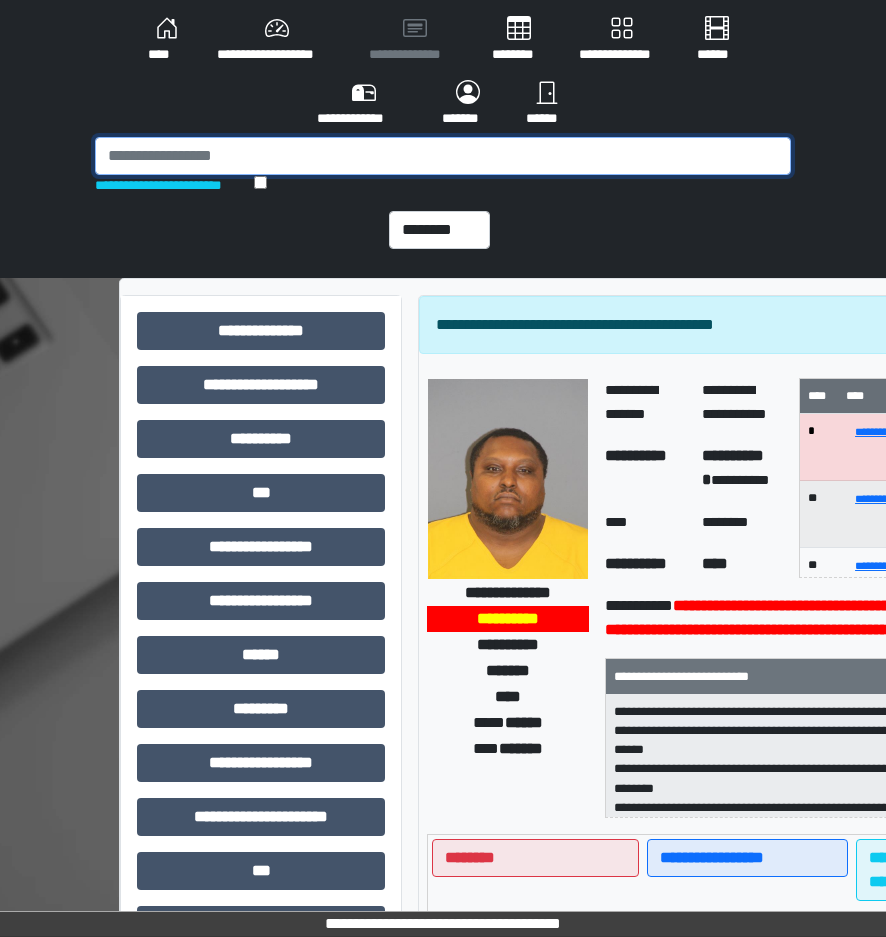 click at bounding box center (443, 156) 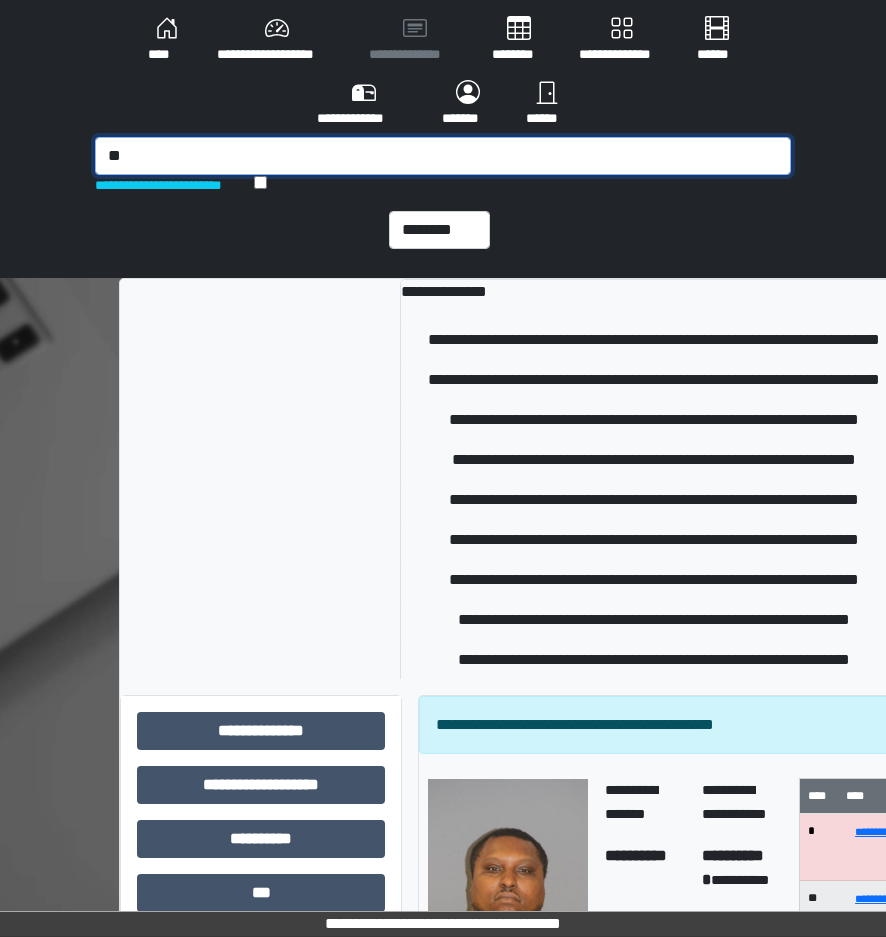 type on "*" 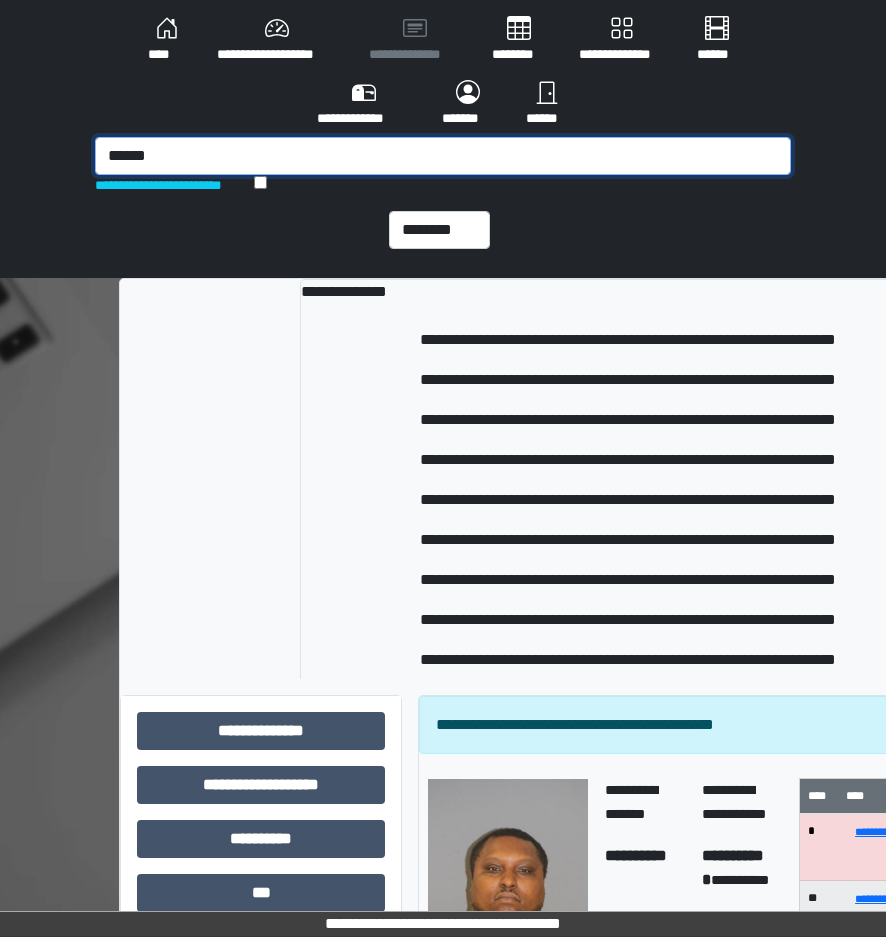 drag, startPoint x: 341, startPoint y: 157, endPoint x: 111, endPoint y: 166, distance: 230.17603 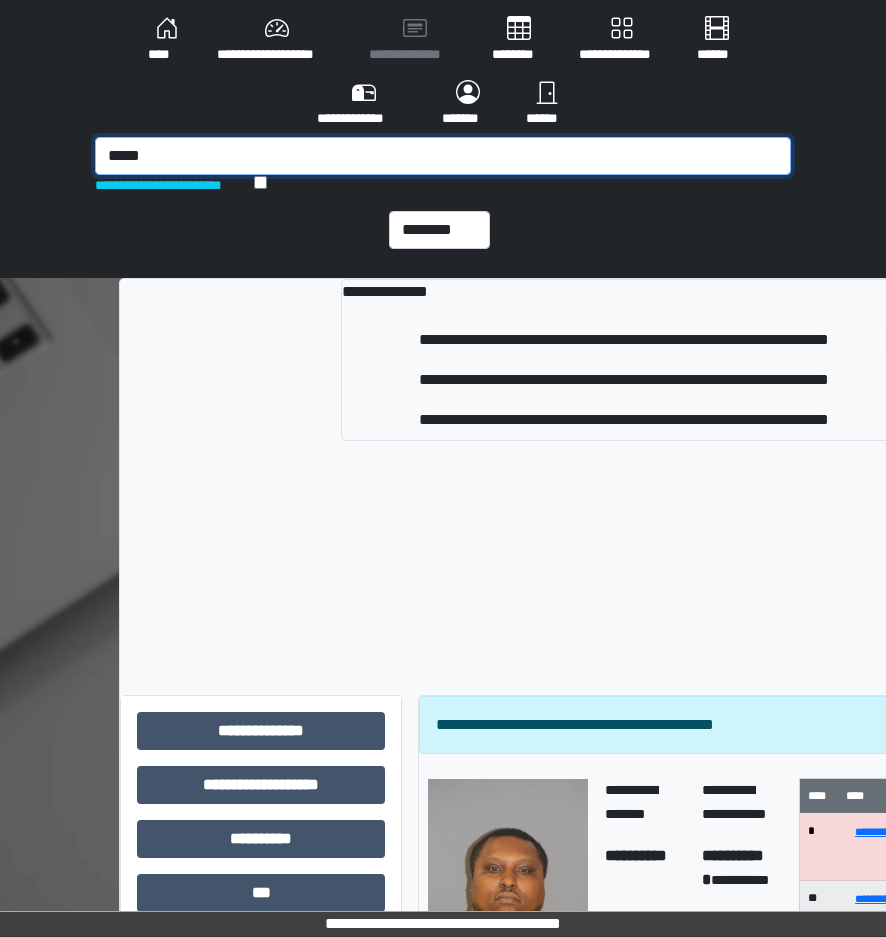 type on "*****" 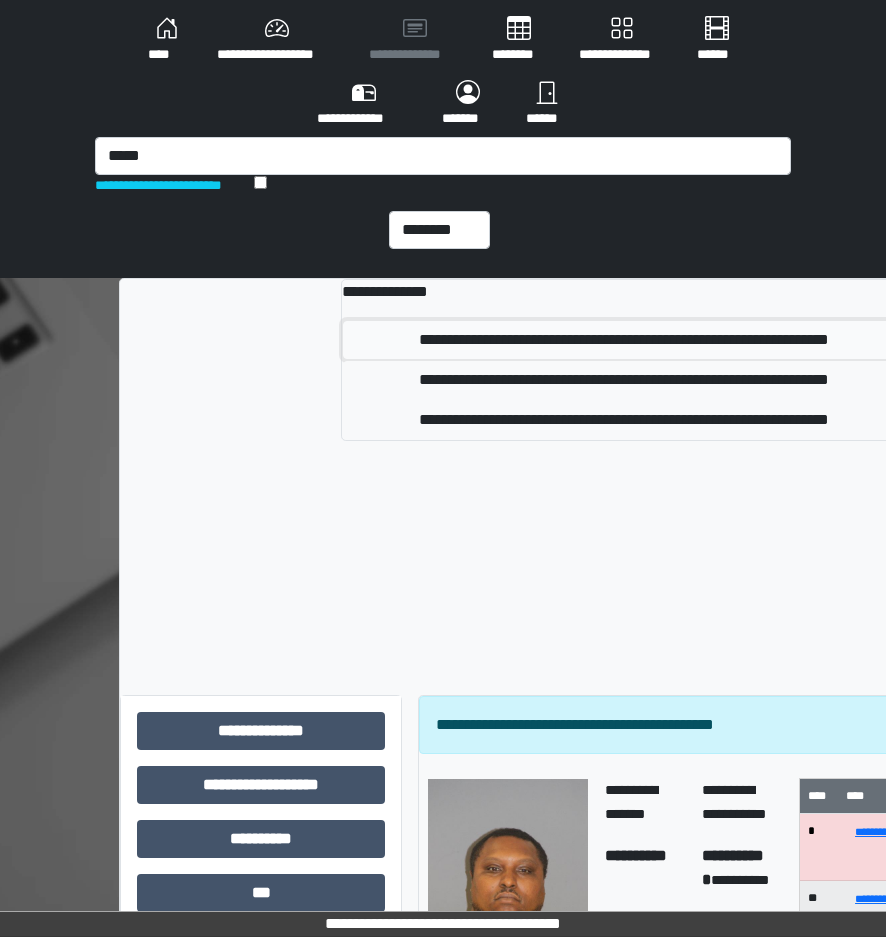 click on "**********" at bounding box center (624, 340) 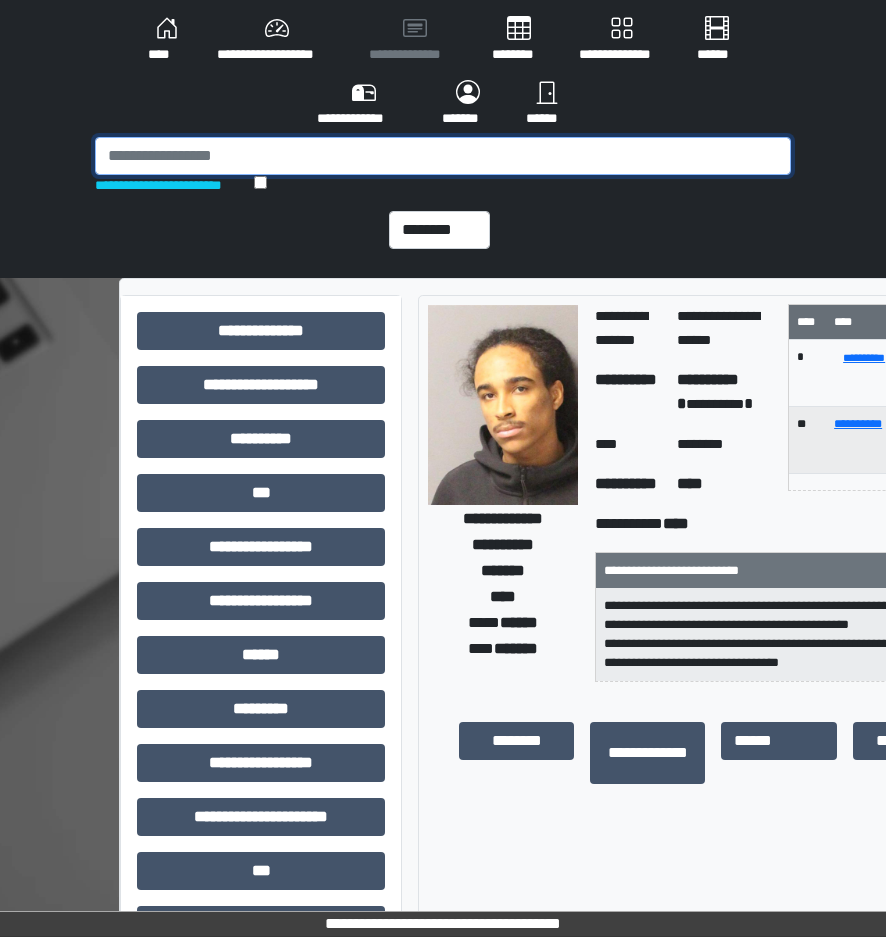 click at bounding box center (443, 156) 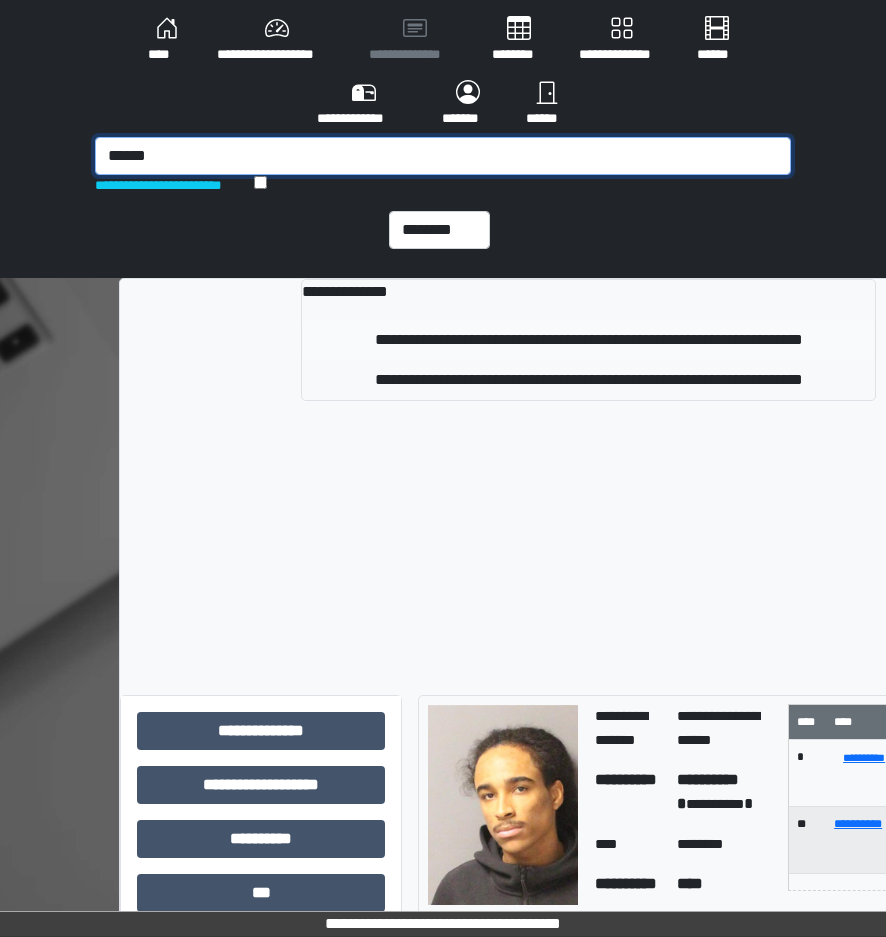 type on "******" 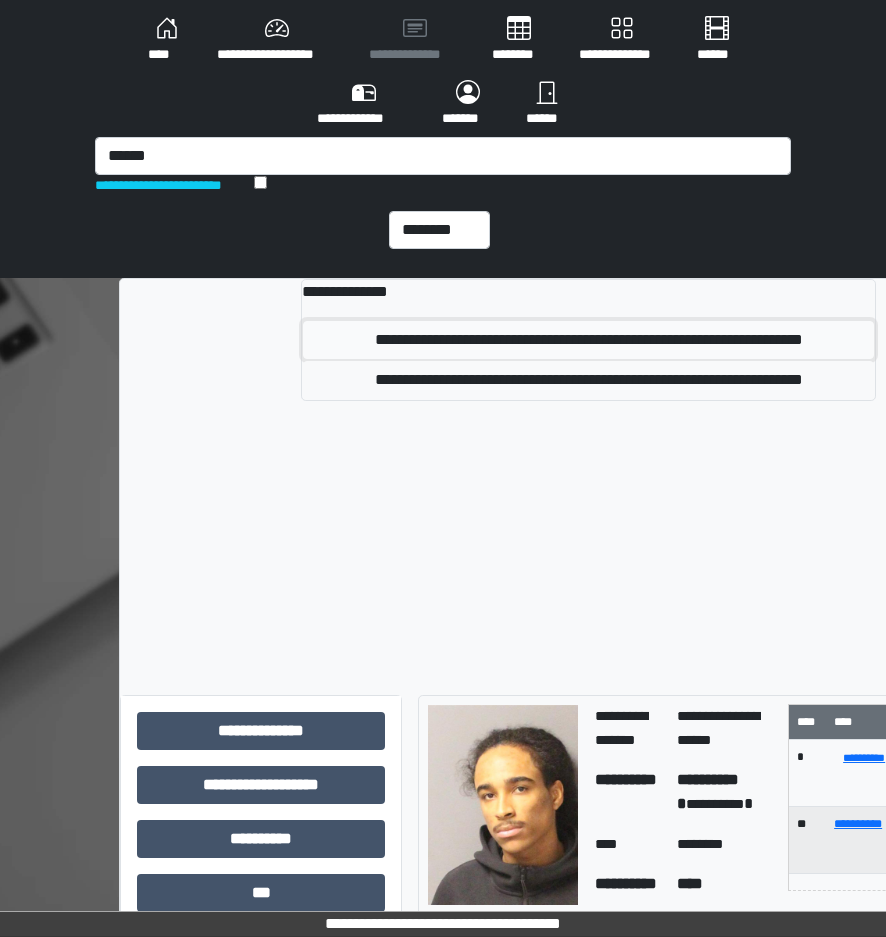 click on "**********" at bounding box center [589, 340] 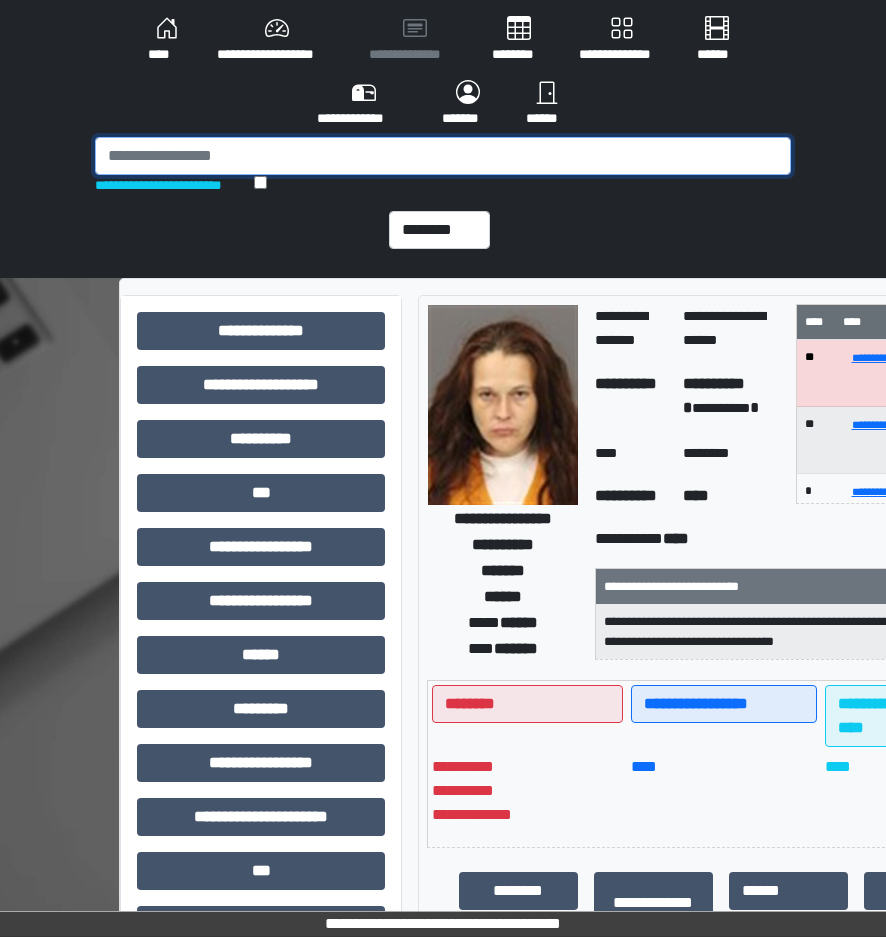 click at bounding box center [443, 156] 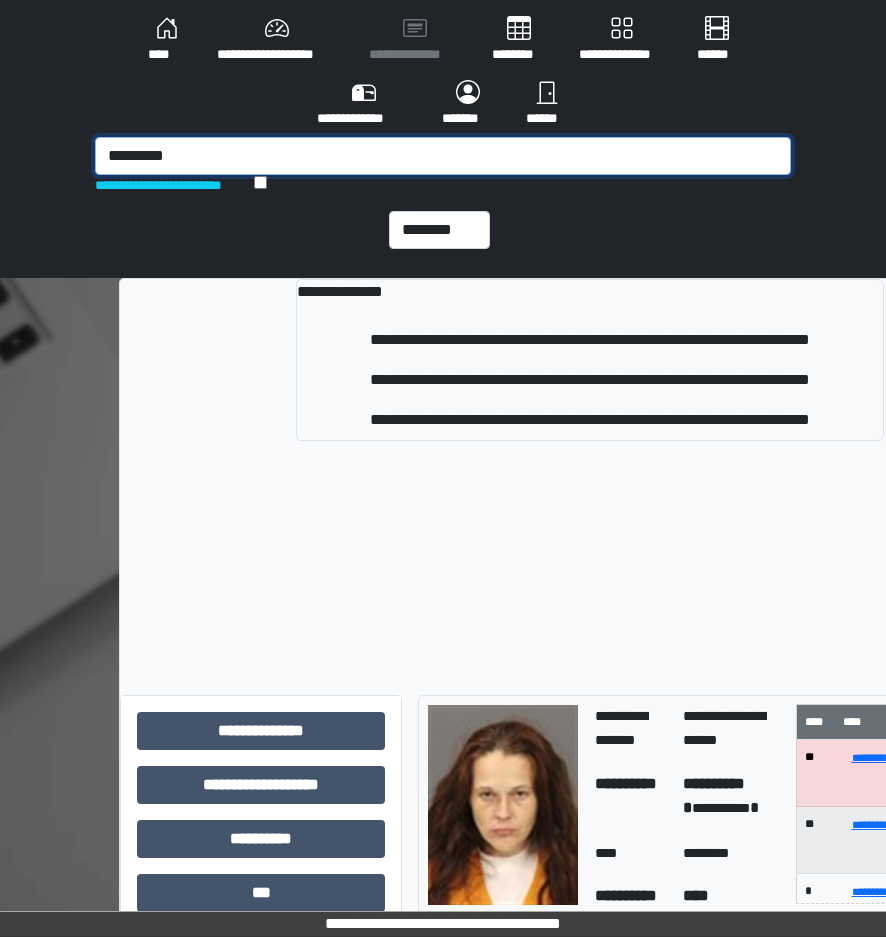 drag, startPoint x: 468, startPoint y: 161, endPoint x: 65, endPoint y: 144, distance: 403.3584 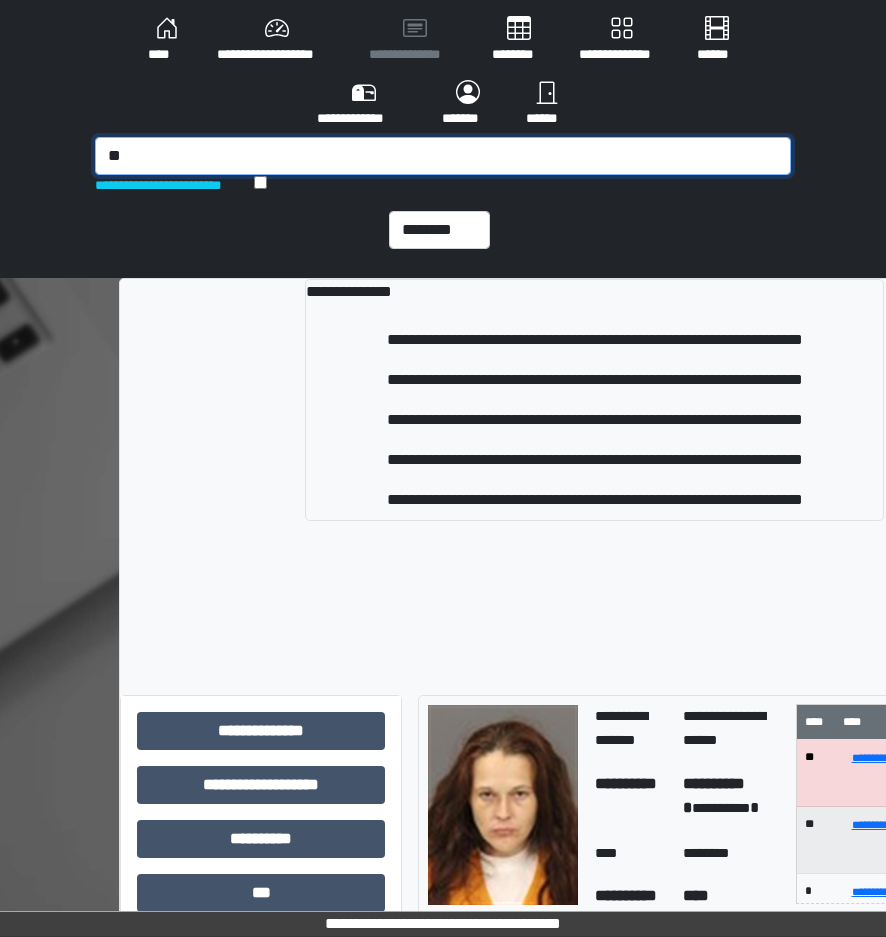 type on "*" 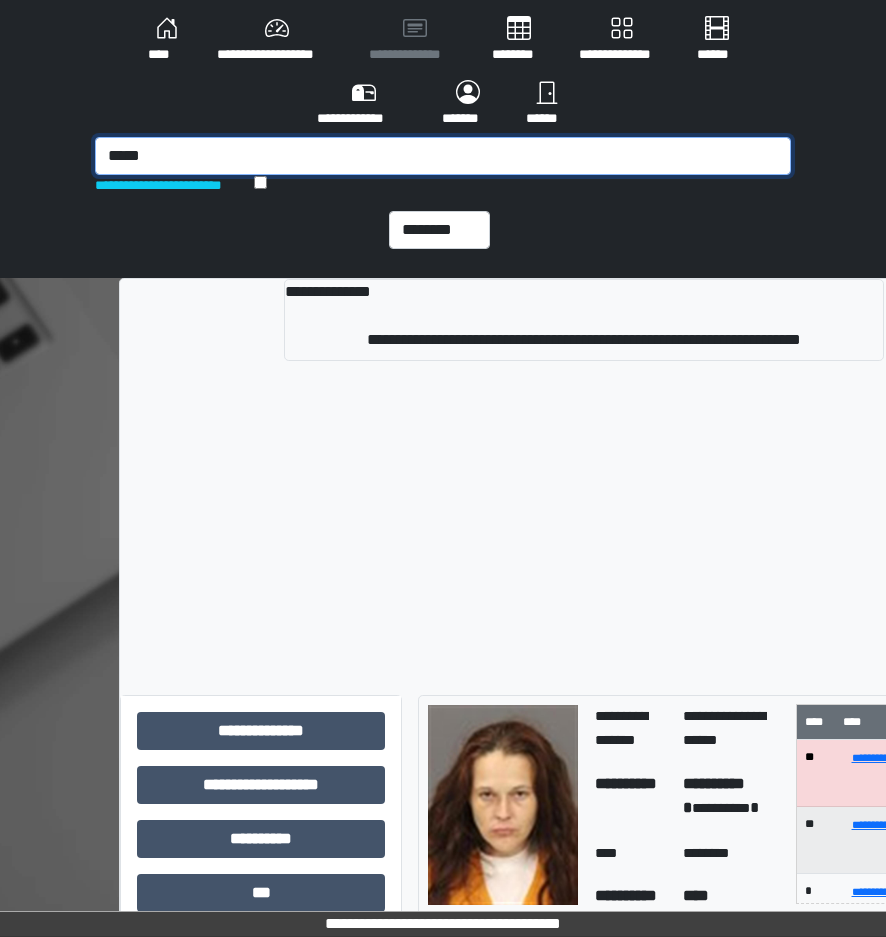 click on "*****" at bounding box center (443, 156) 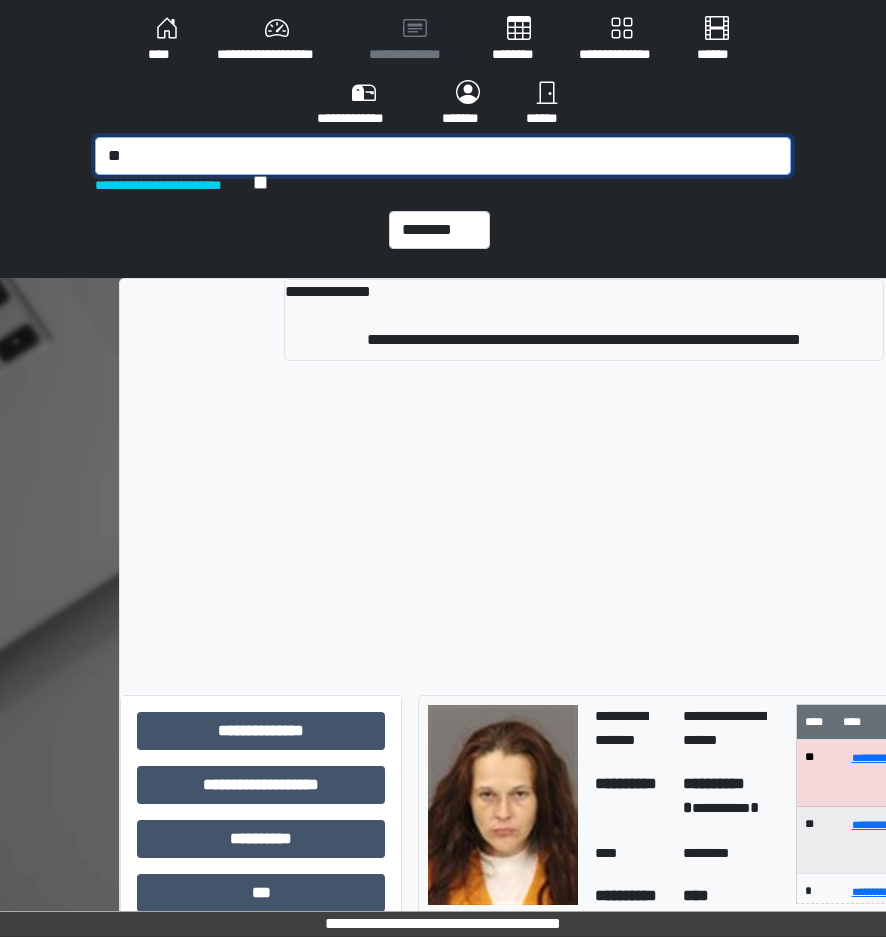 type on "*" 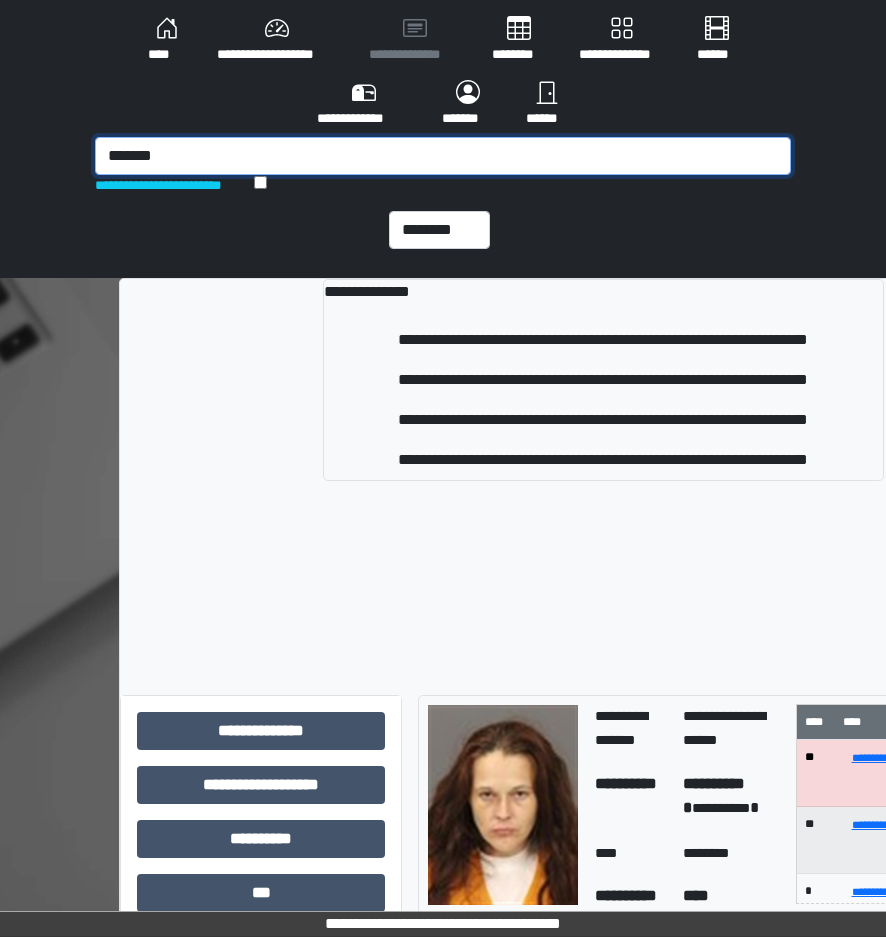 drag, startPoint x: 497, startPoint y: 162, endPoint x: -1, endPoint y: 95, distance: 502.48682 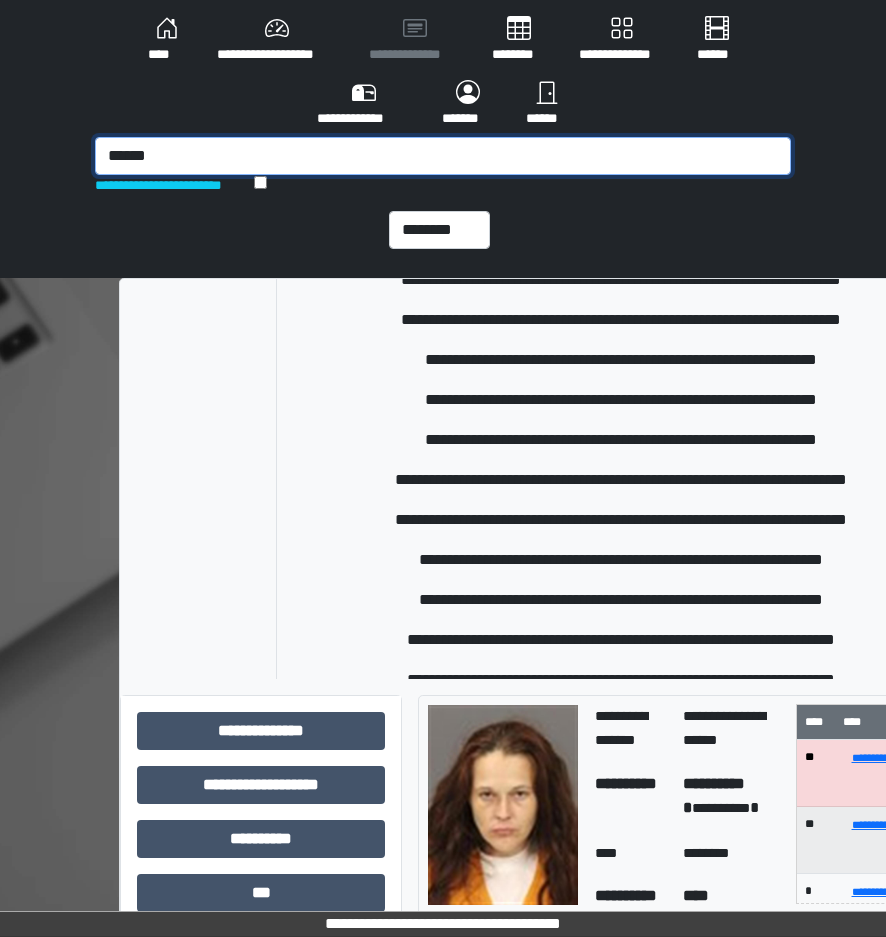 scroll, scrollTop: 600, scrollLeft: 0, axis: vertical 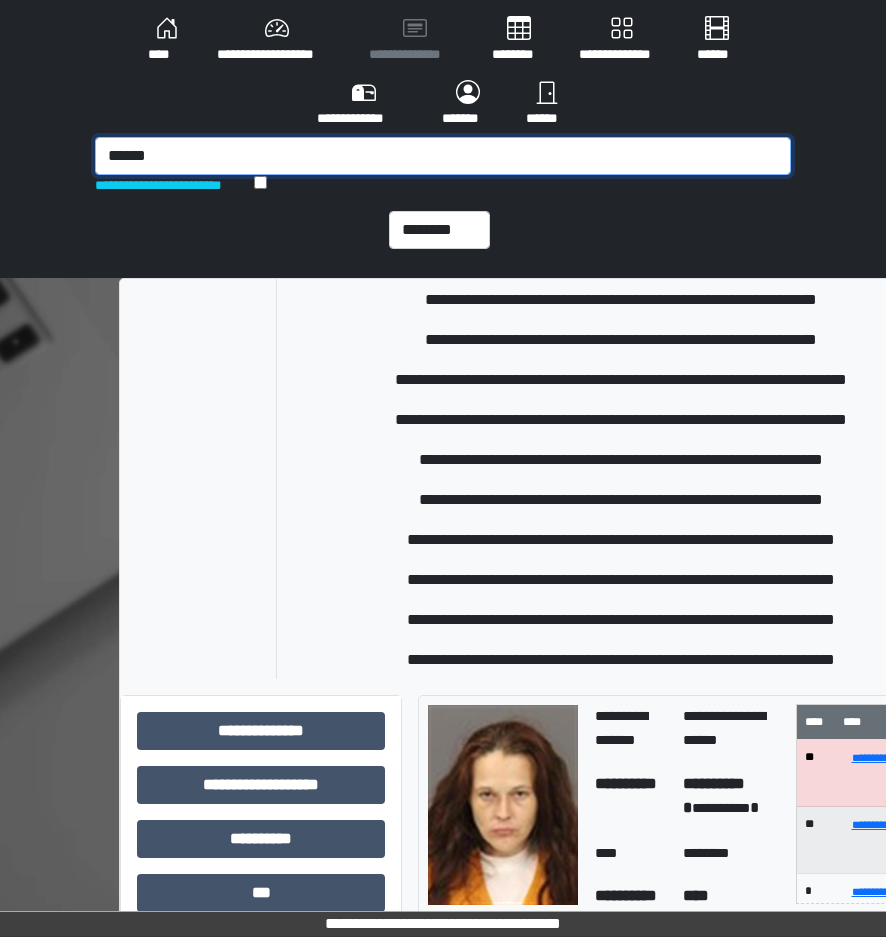 type on "******" 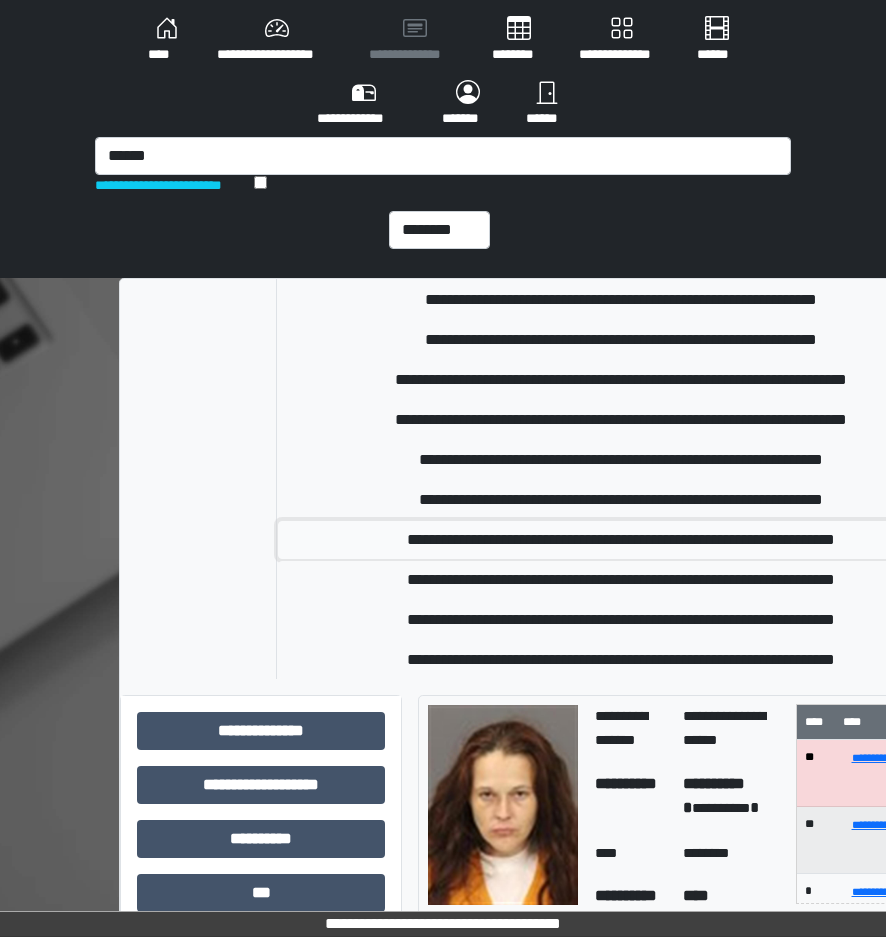 click on "**********" at bounding box center (621, 540) 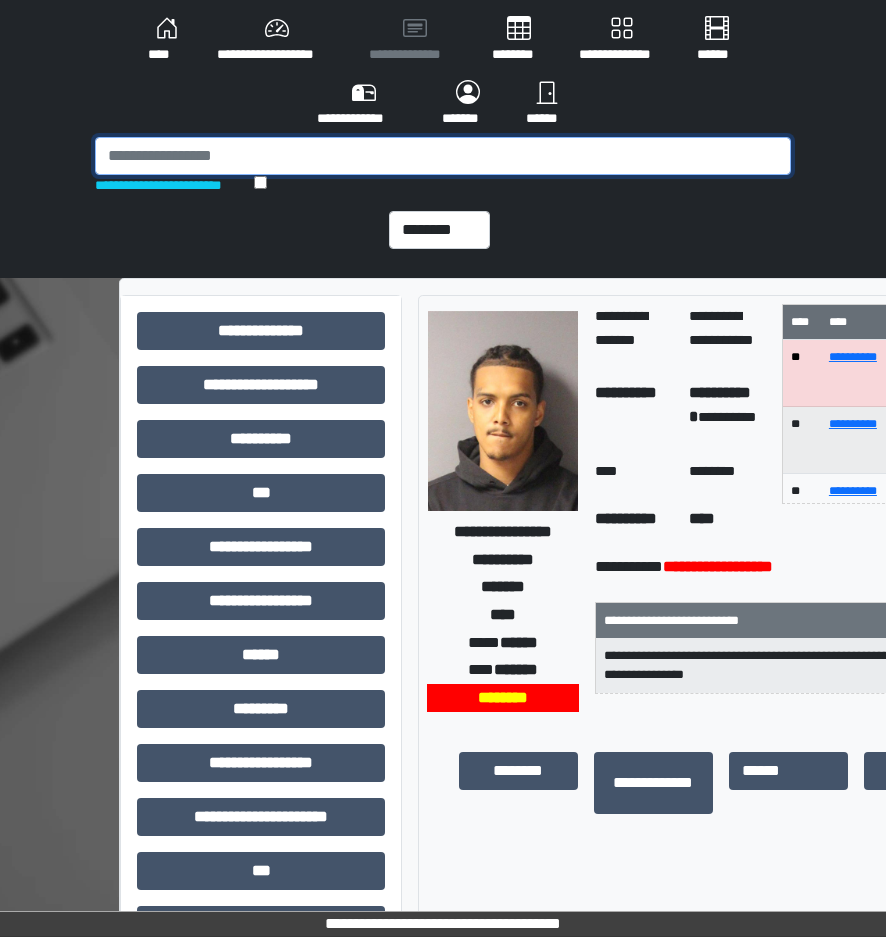 drag, startPoint x: 432, startPoint y: 157, endPoint x: 409, endPoint y: 159, distance: 23.086792 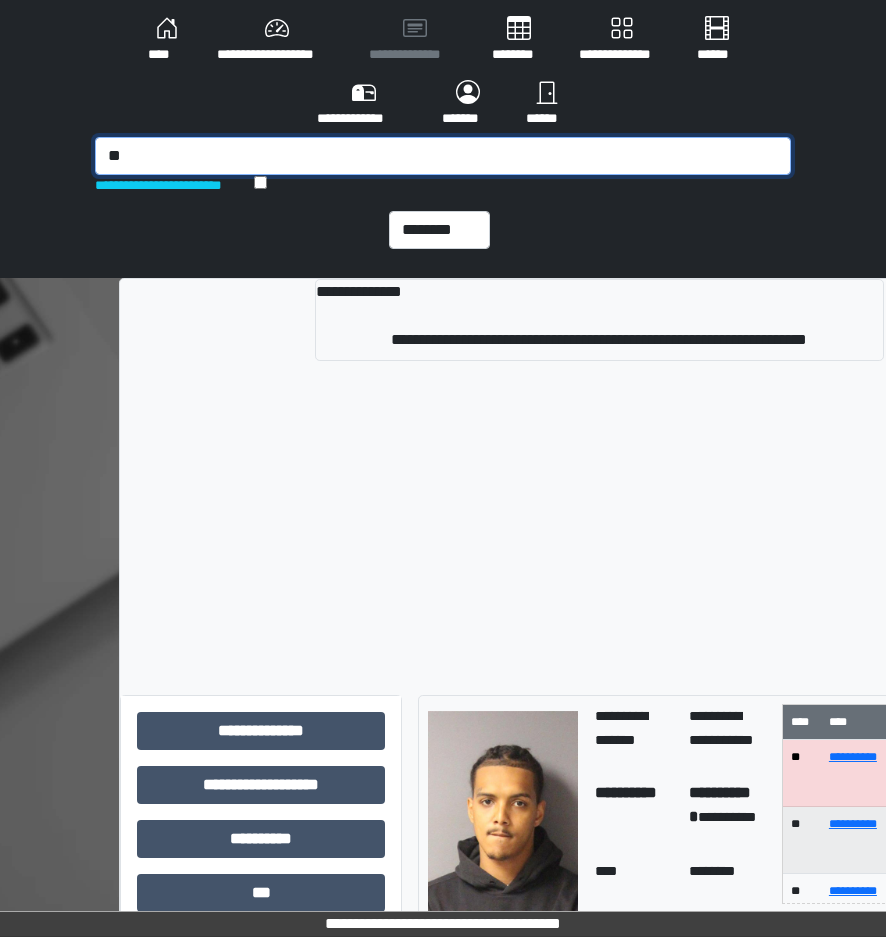 type on "*" 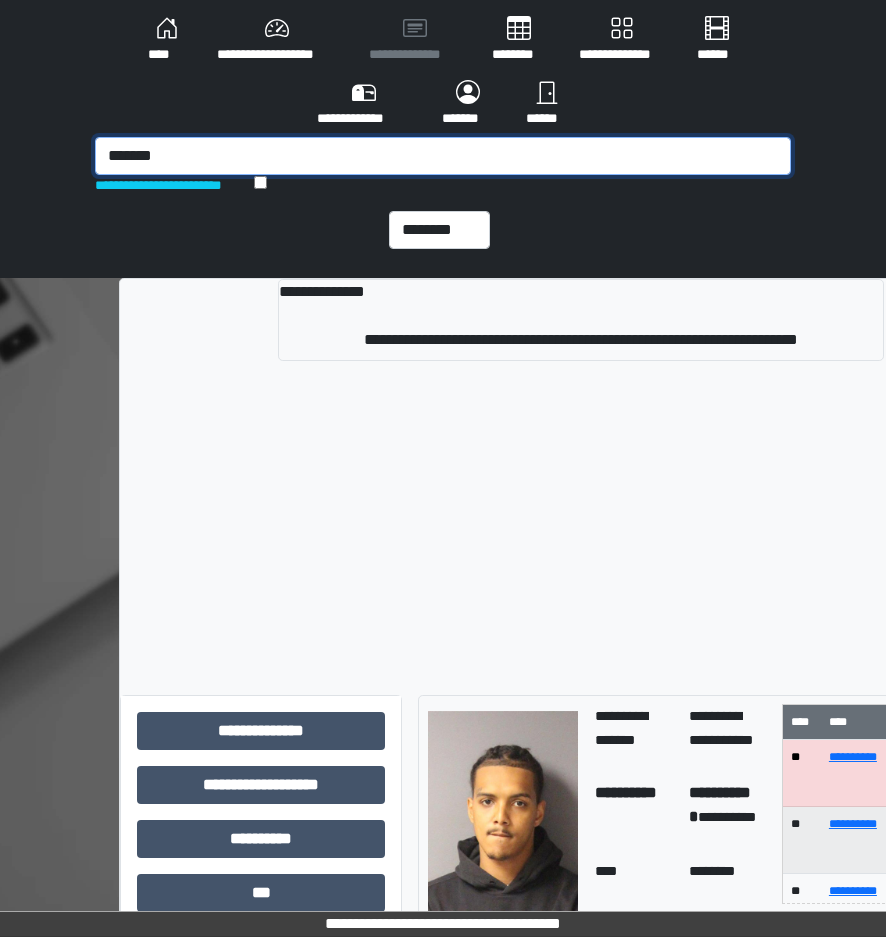 click on "*******" at bounding box center (443, 156) 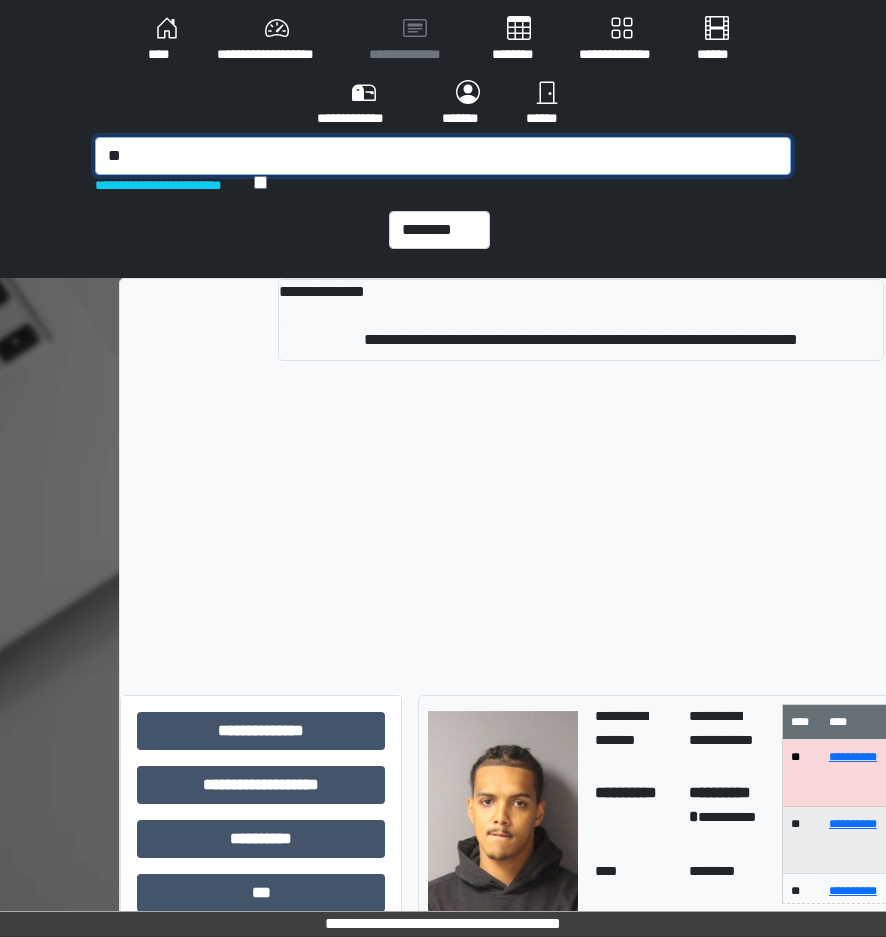 type on "*" 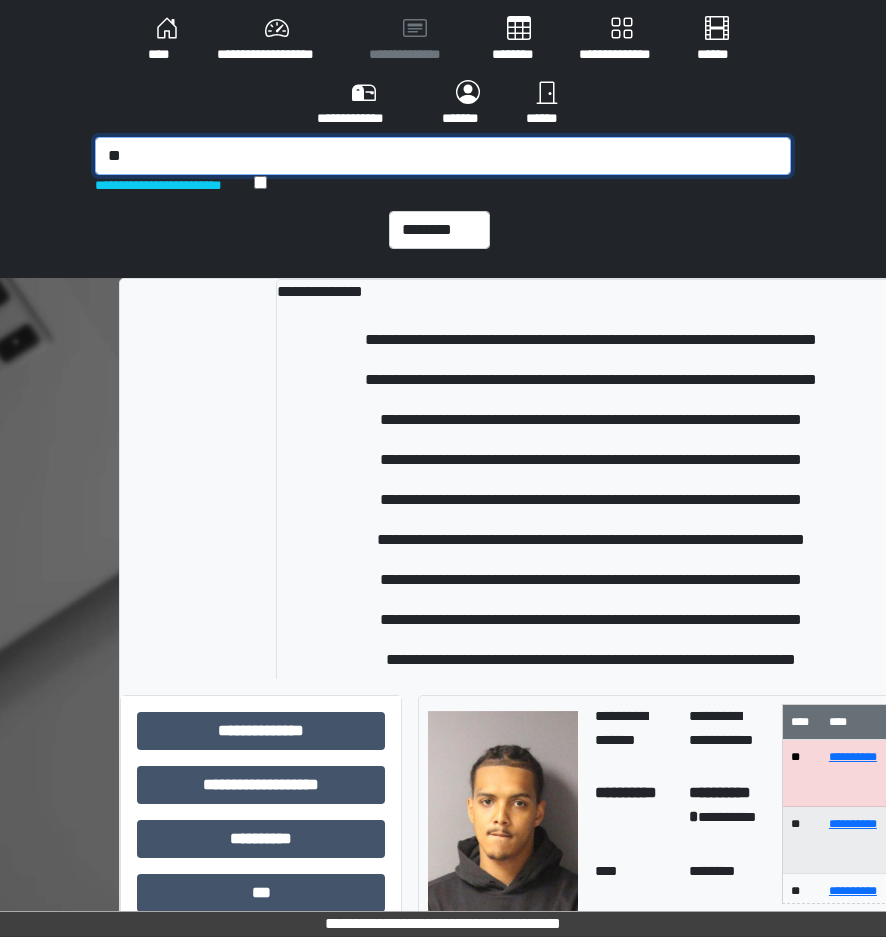type on "*" 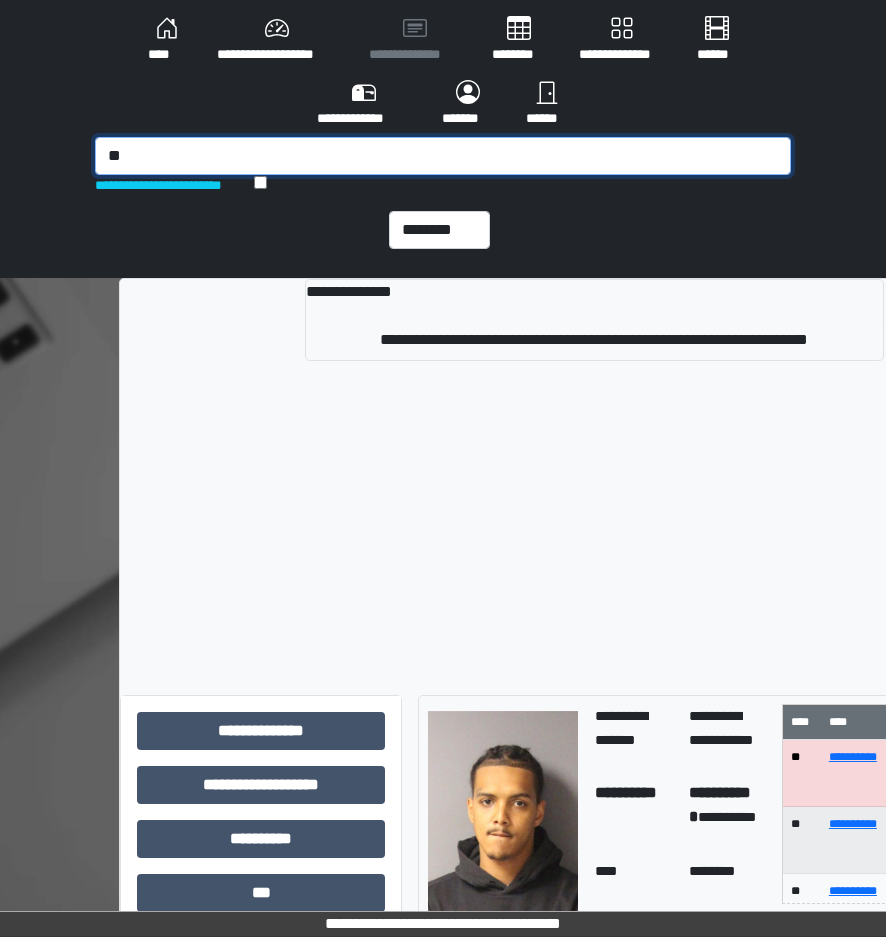 type on "*" 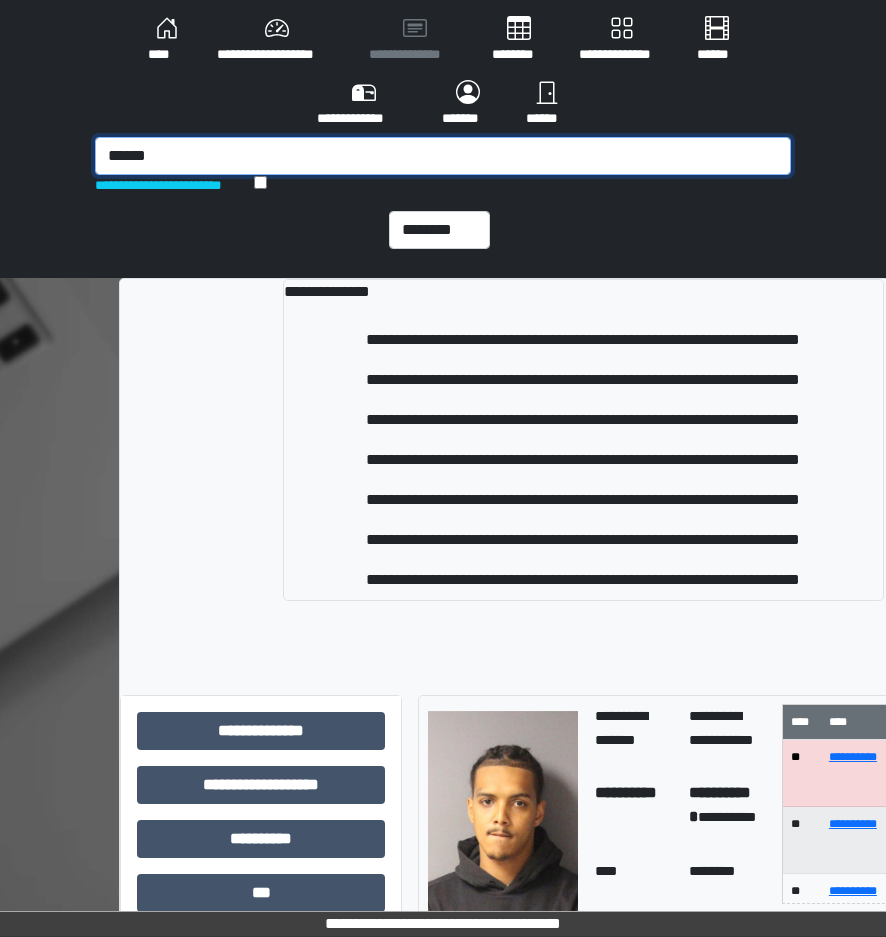 click on "******" at bounding box center [443, 156] 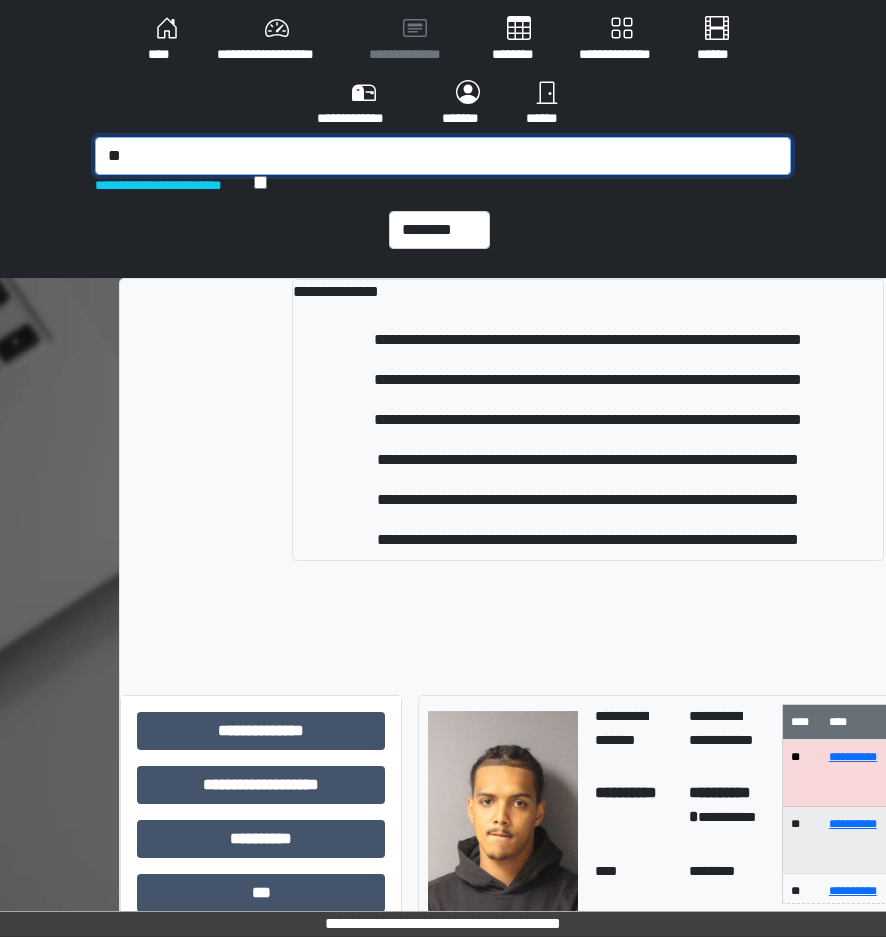 type on "*" 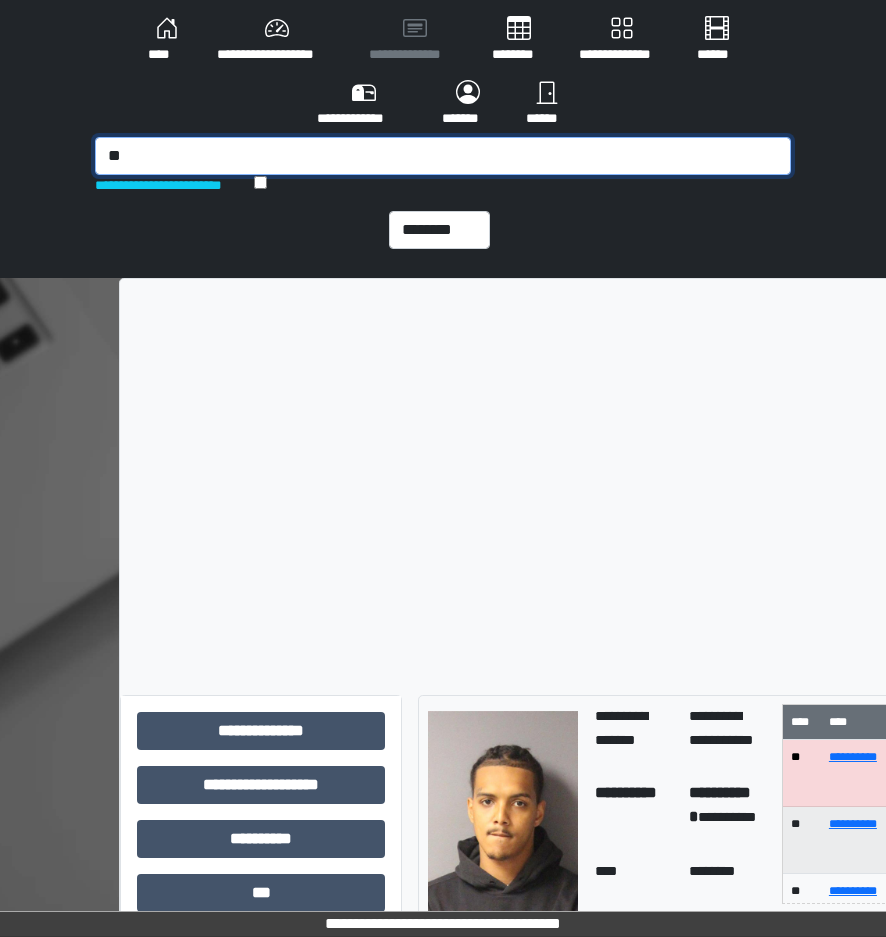 type on "*" 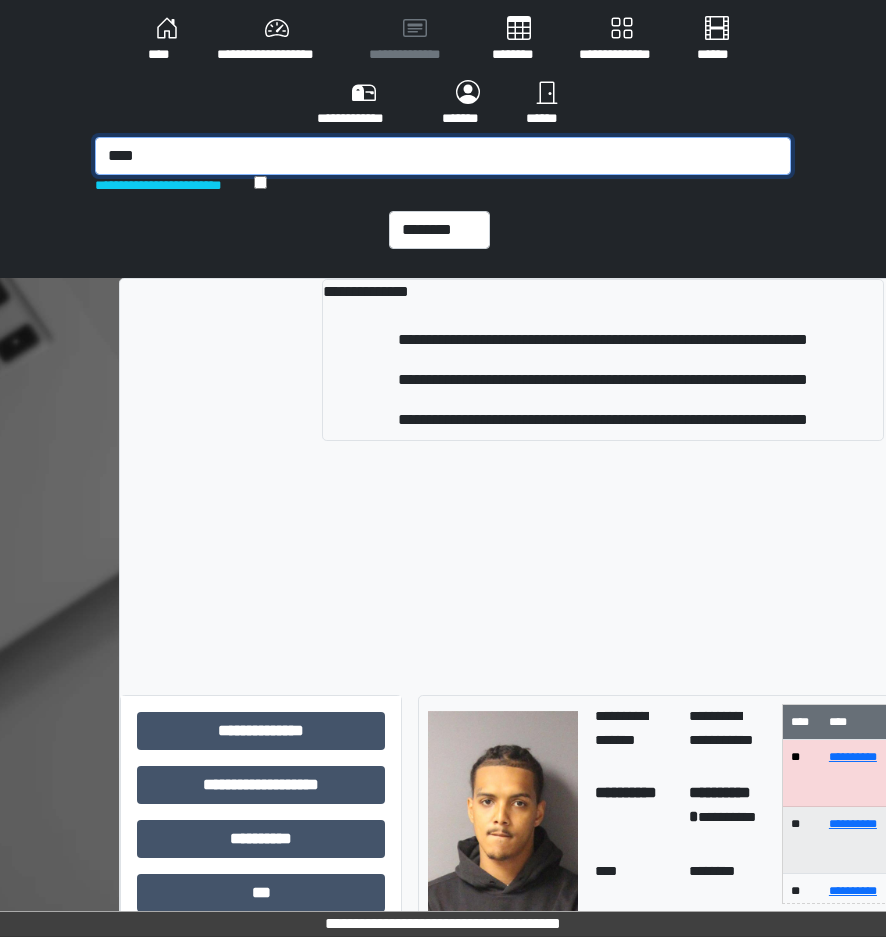 click on "****" at bounding box center (443, 156) 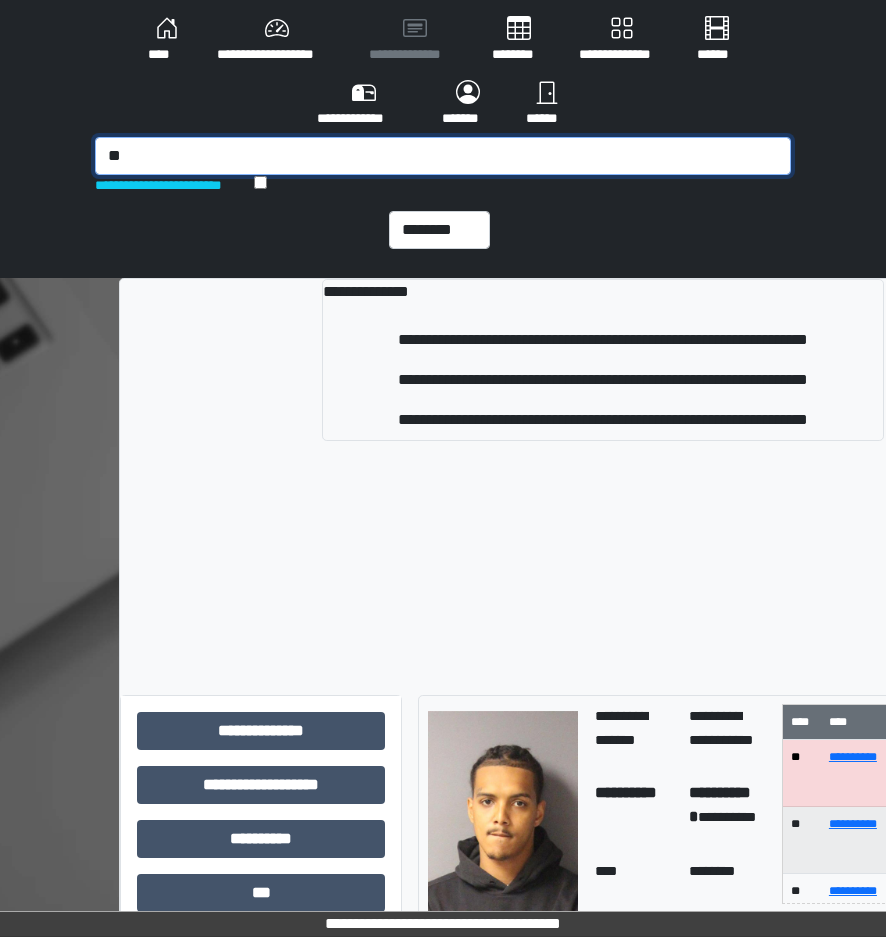 type on "*" 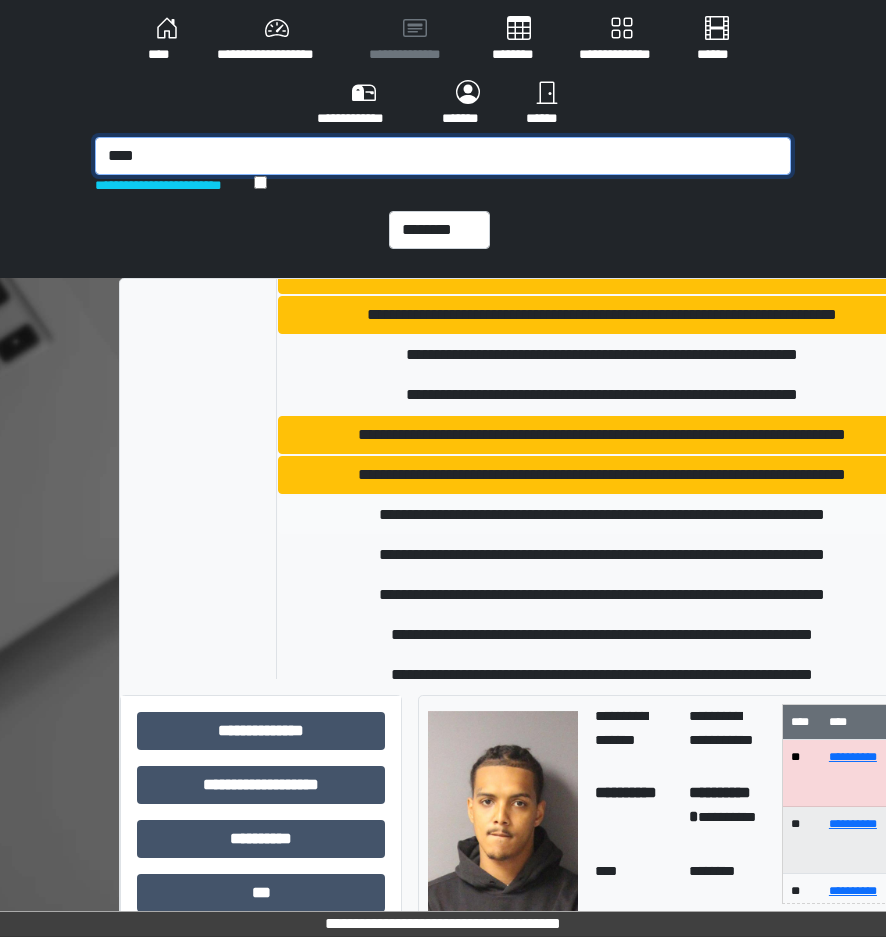 scroll, scrollTop: 700, scrollLeft: 0, axis: vertical 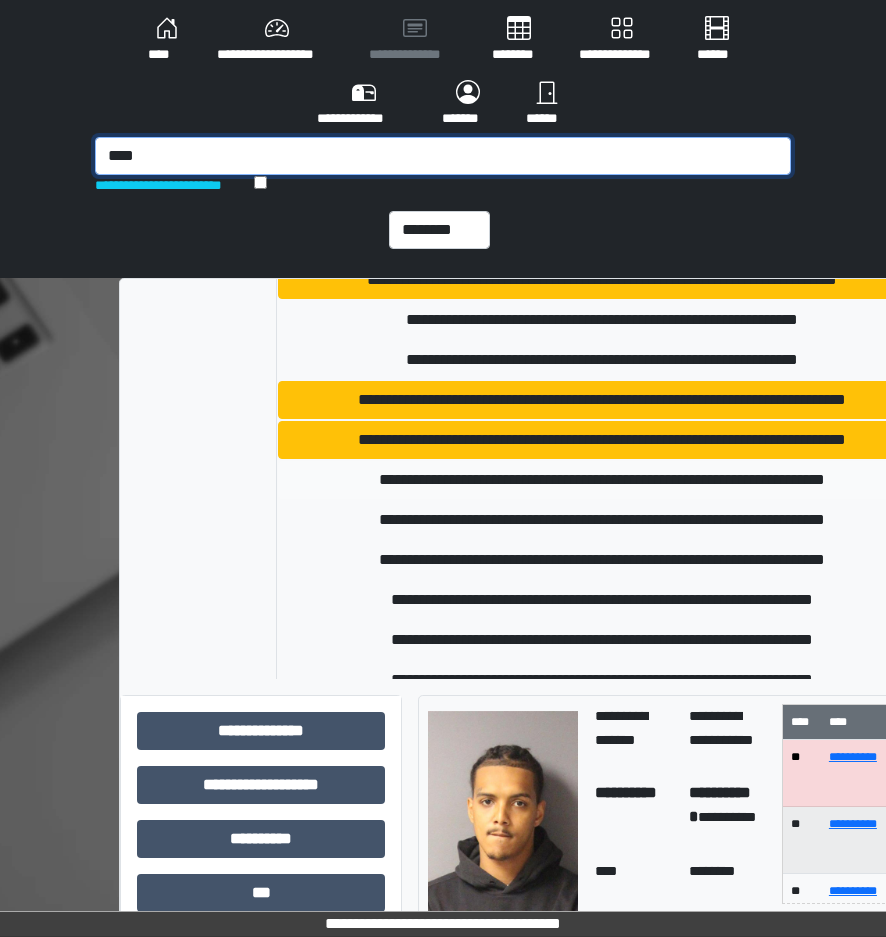 type on "****" 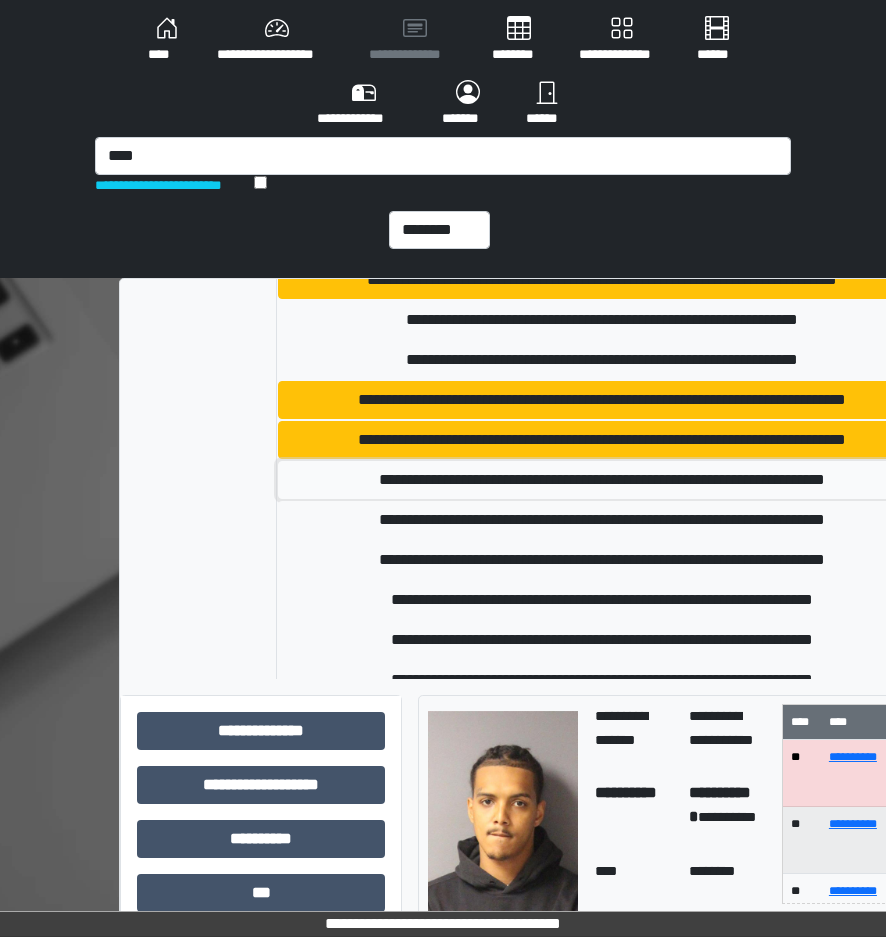 click on "**********" at bounding box center (601, 480) 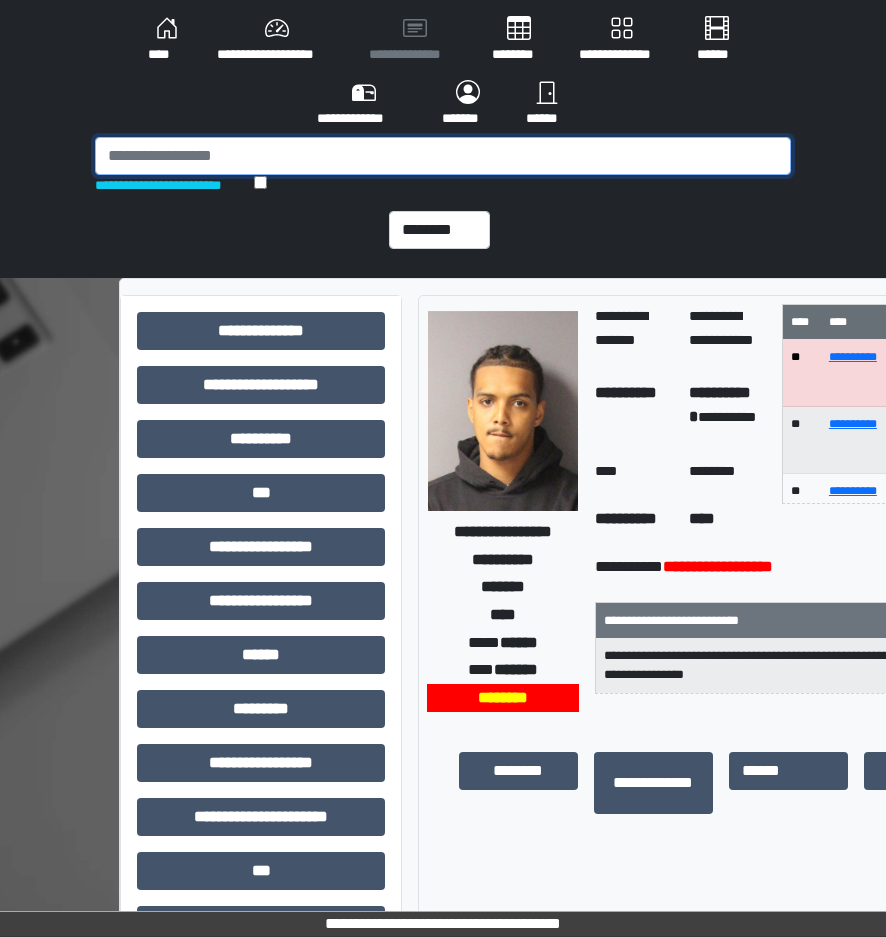 click at bounding box center (443, 156) 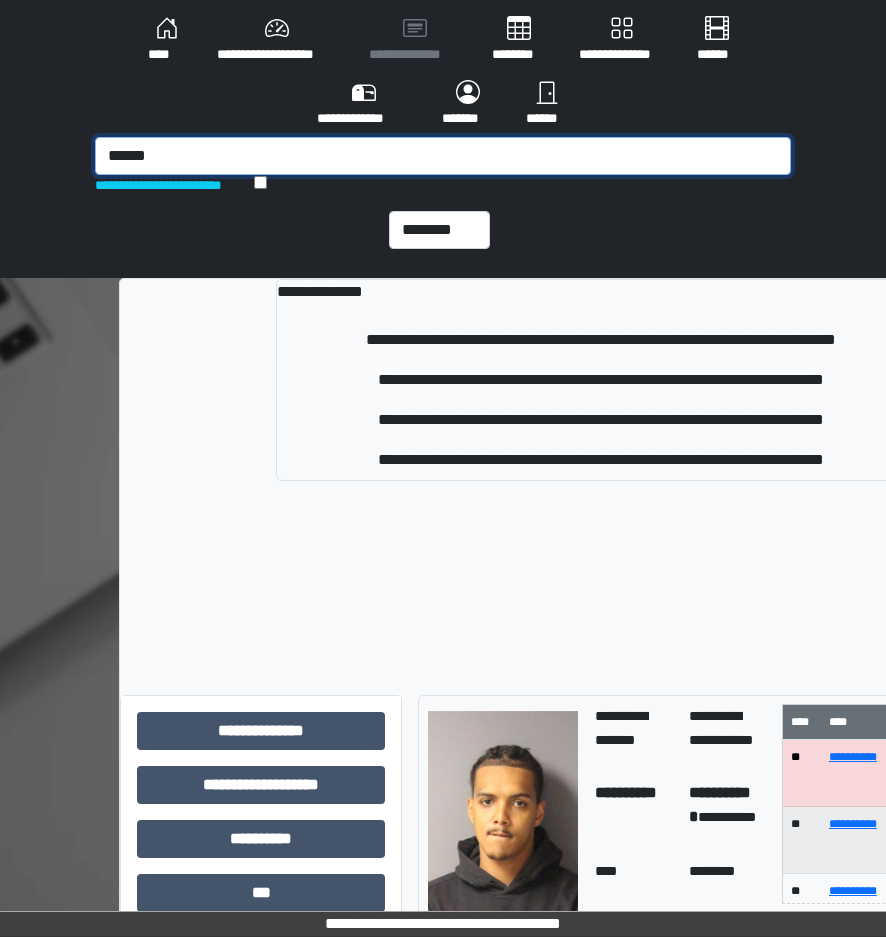 type on "******" 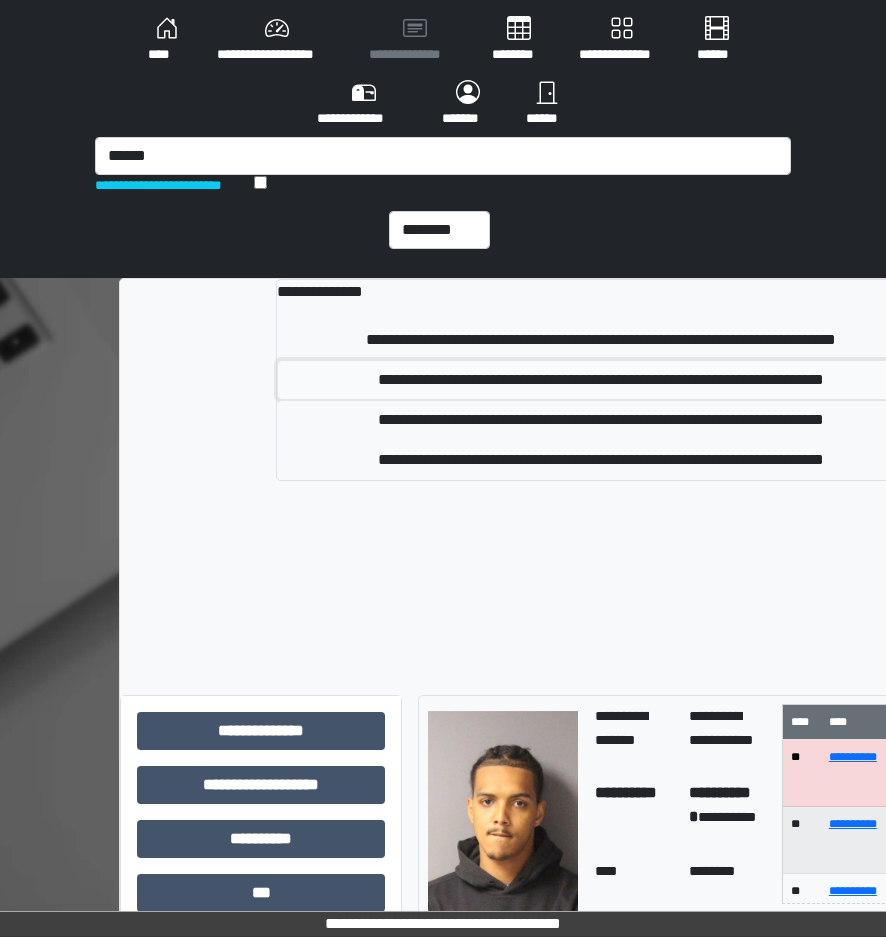 click on "**********" at bounding box center (600, 380) 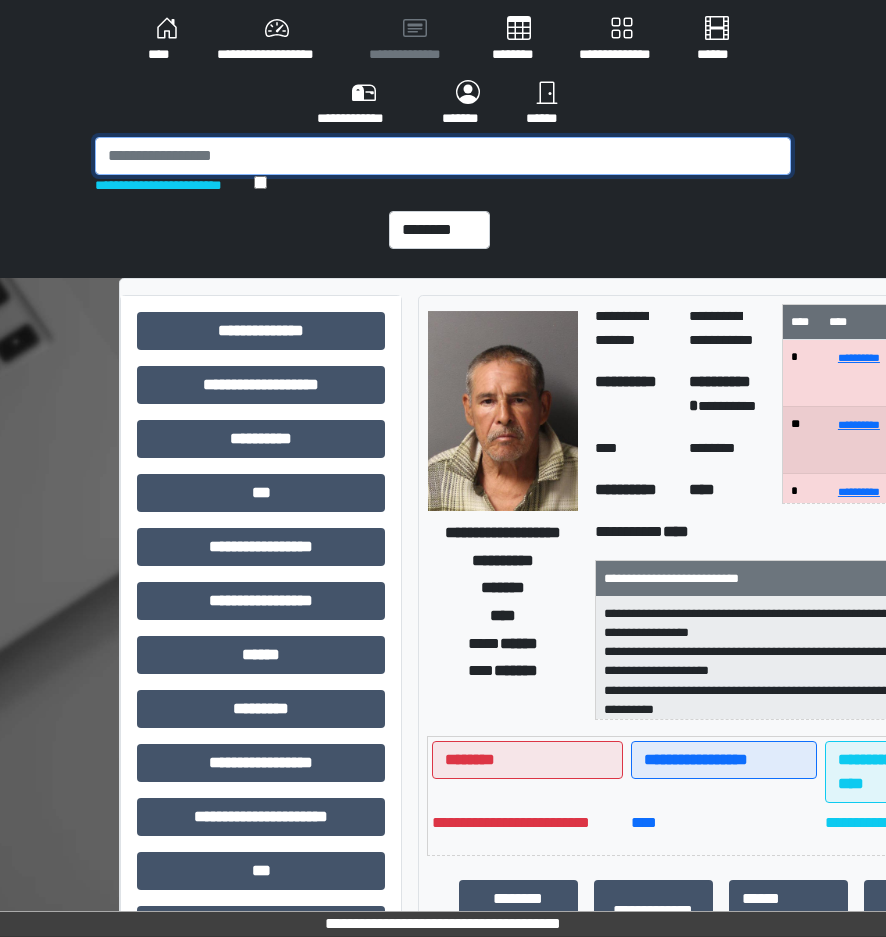 click at bounding box center [443, 156] 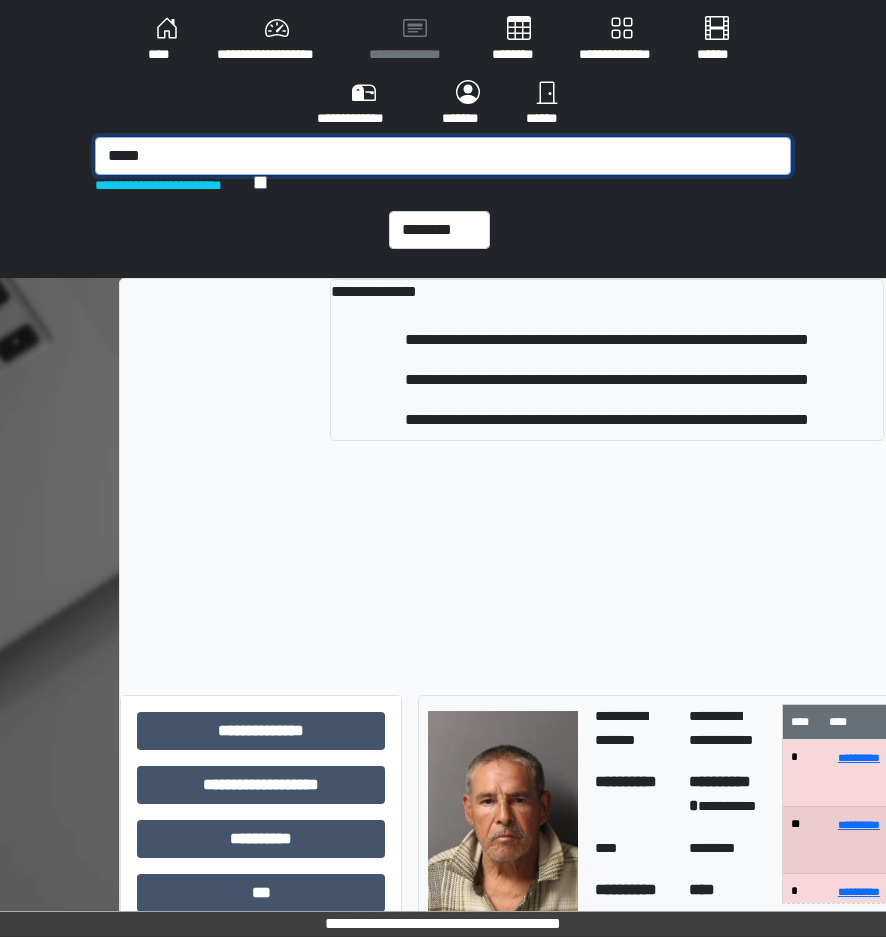 click on "*****" at bounding box center (443, 156) 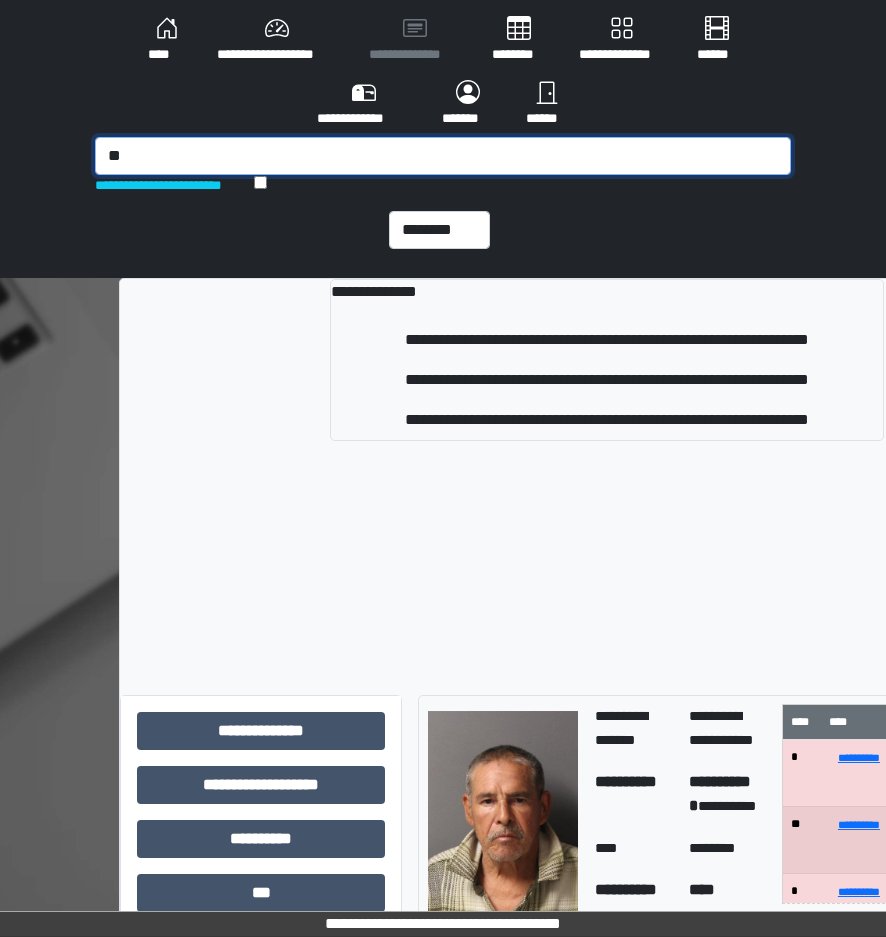 type on "*" 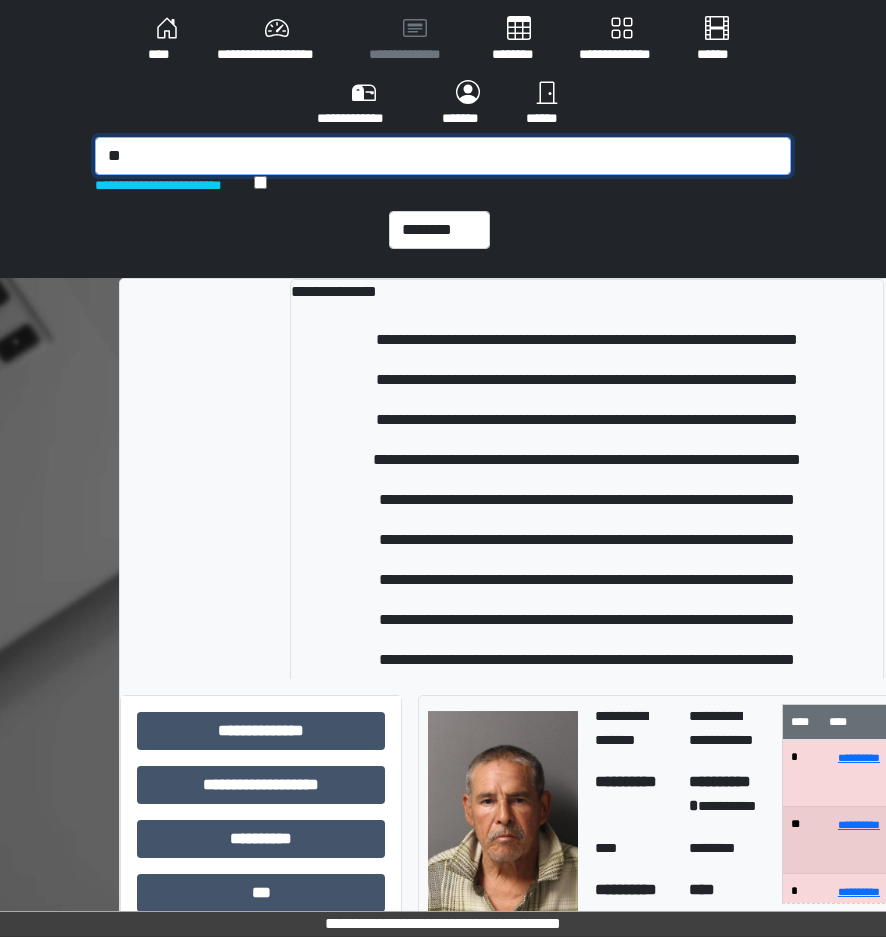 type on "*" 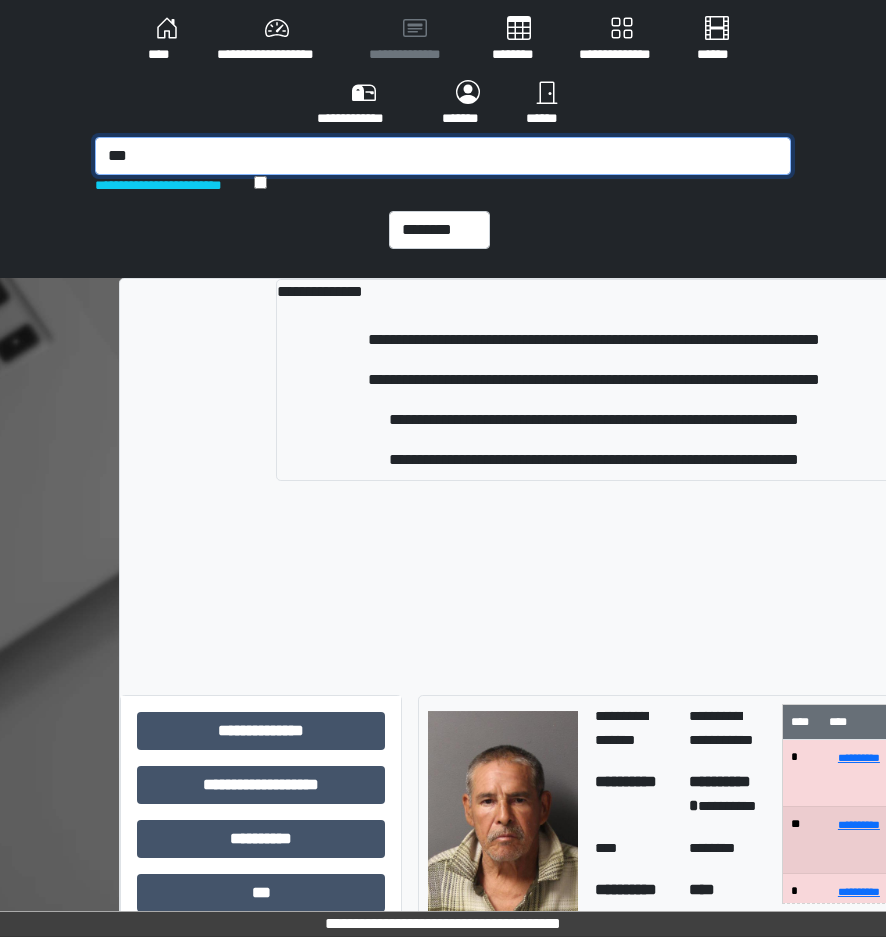 click on "***" at bounding box center (443, 156) 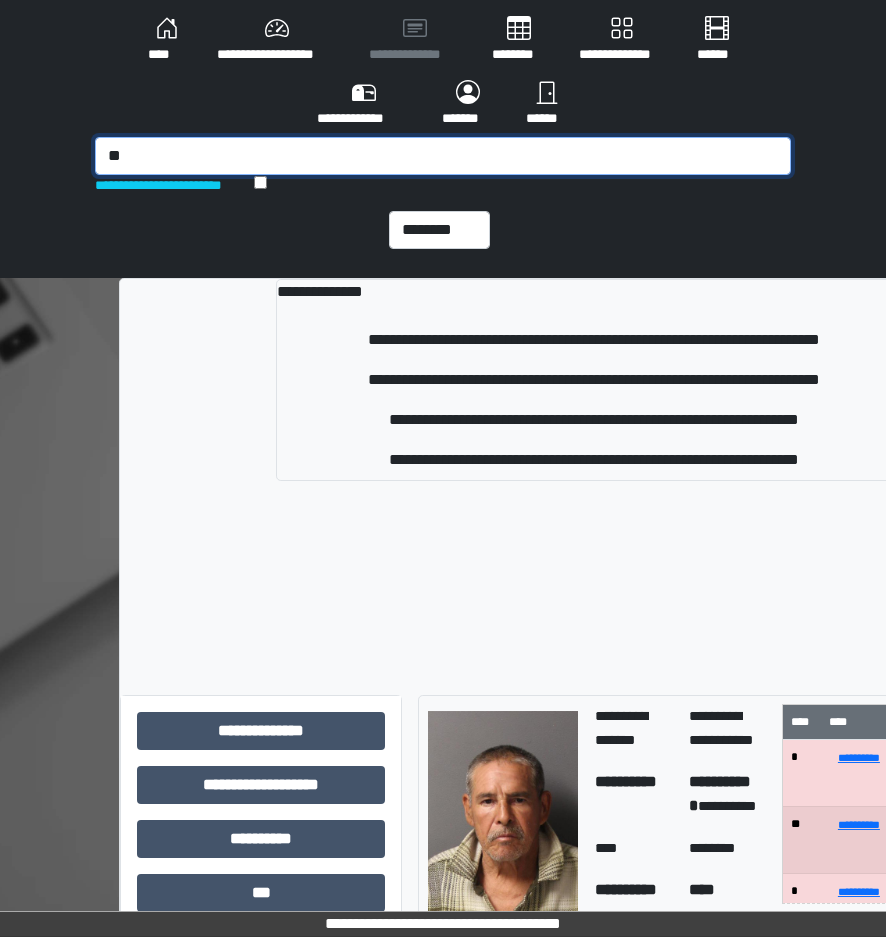 type on "*" 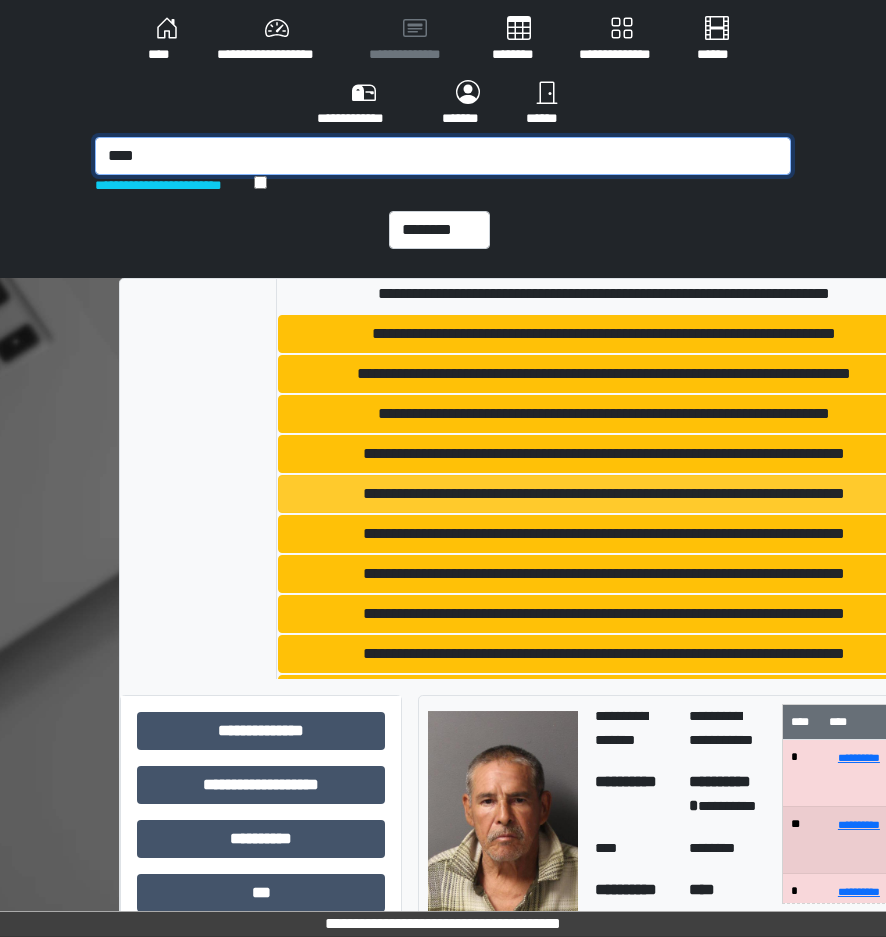 scroll, scrollTop: 638, scrollLeft: 0, axis: vertical 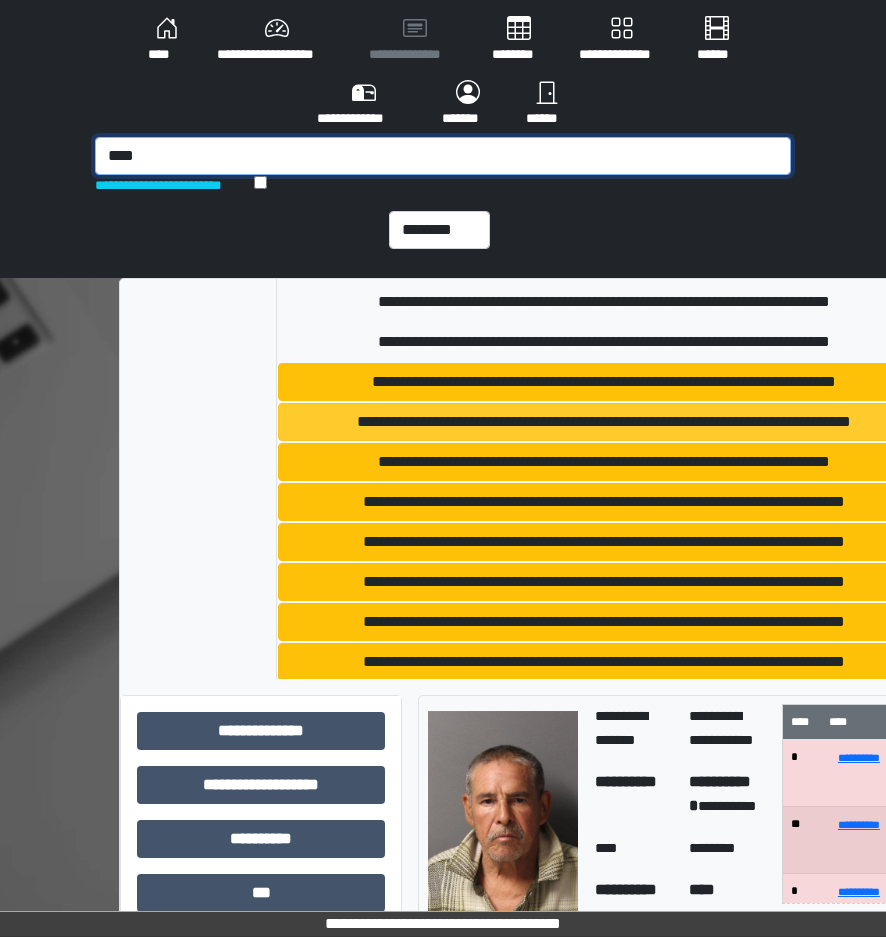 type on "****" 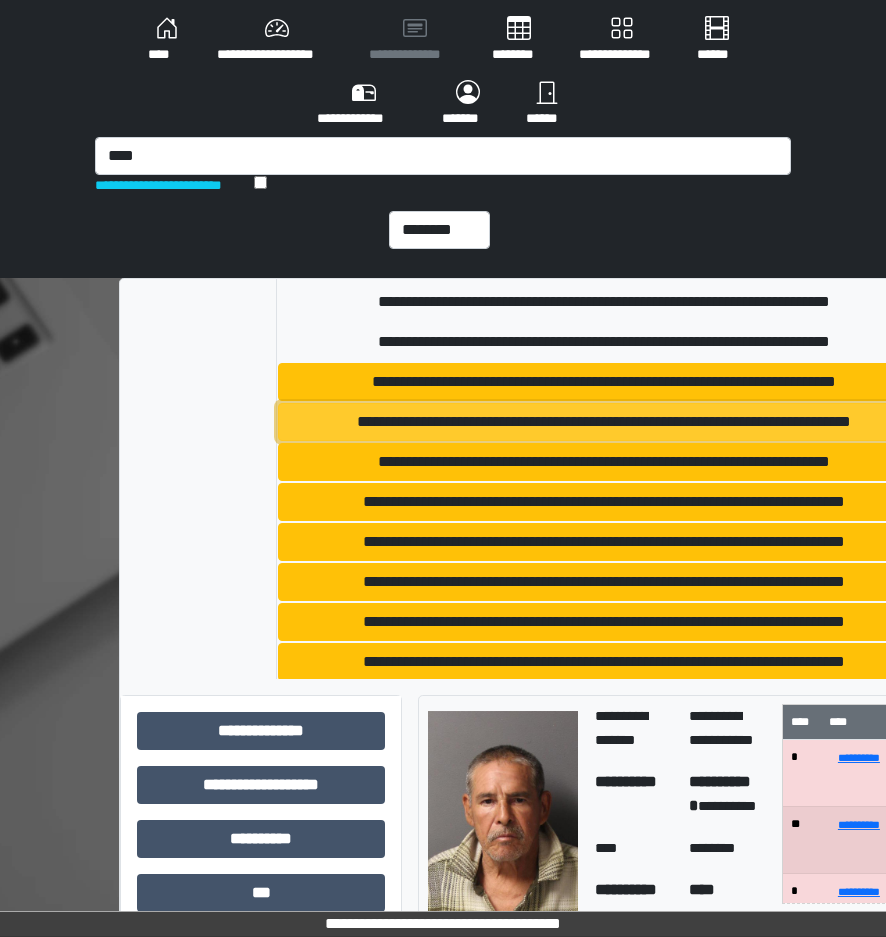 click on "**********" at bounding box center [604, 422] 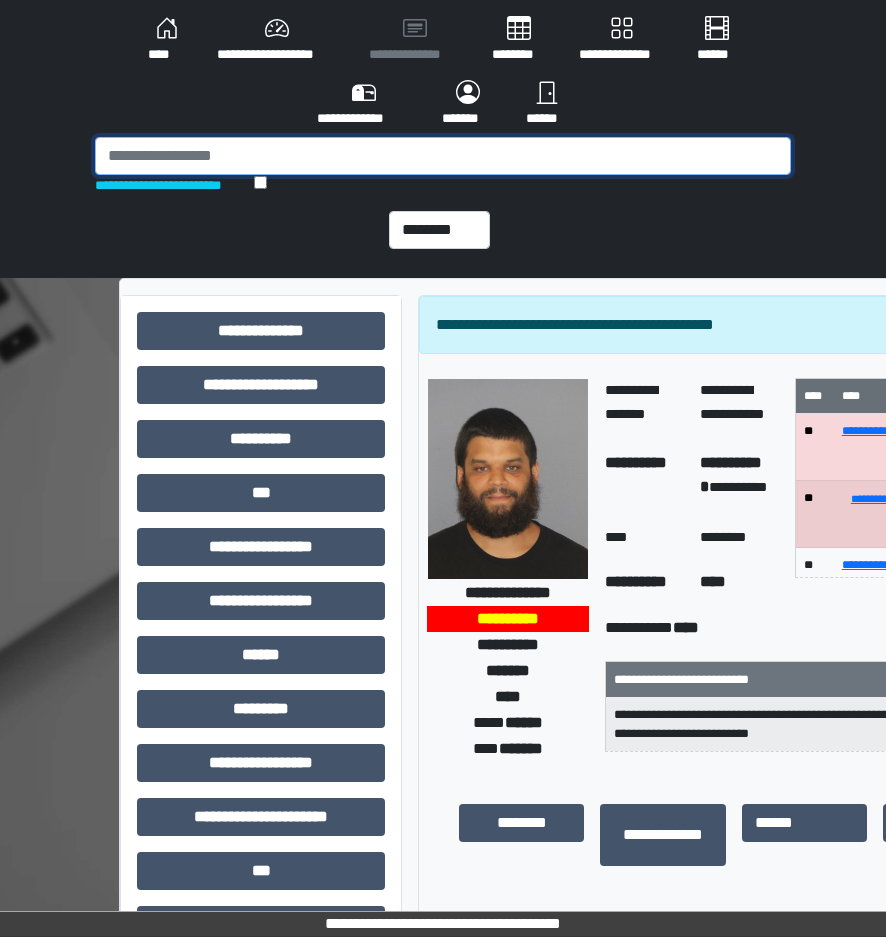 click at bounding box center (443, 156) 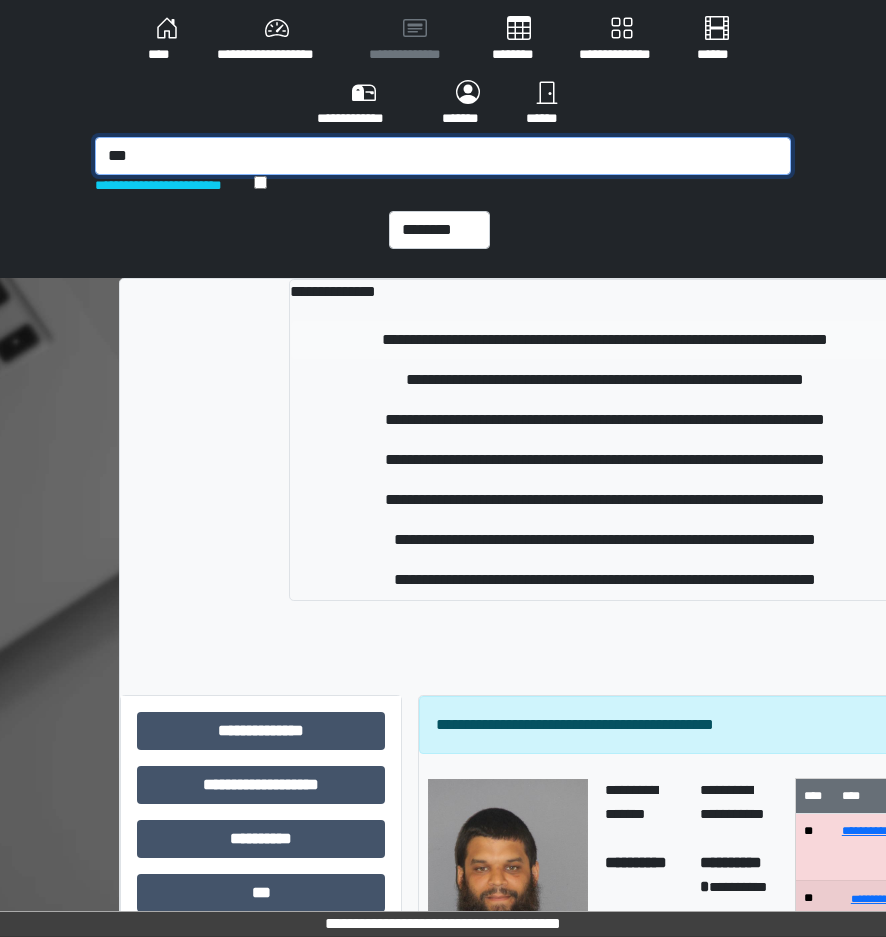 type on "***" 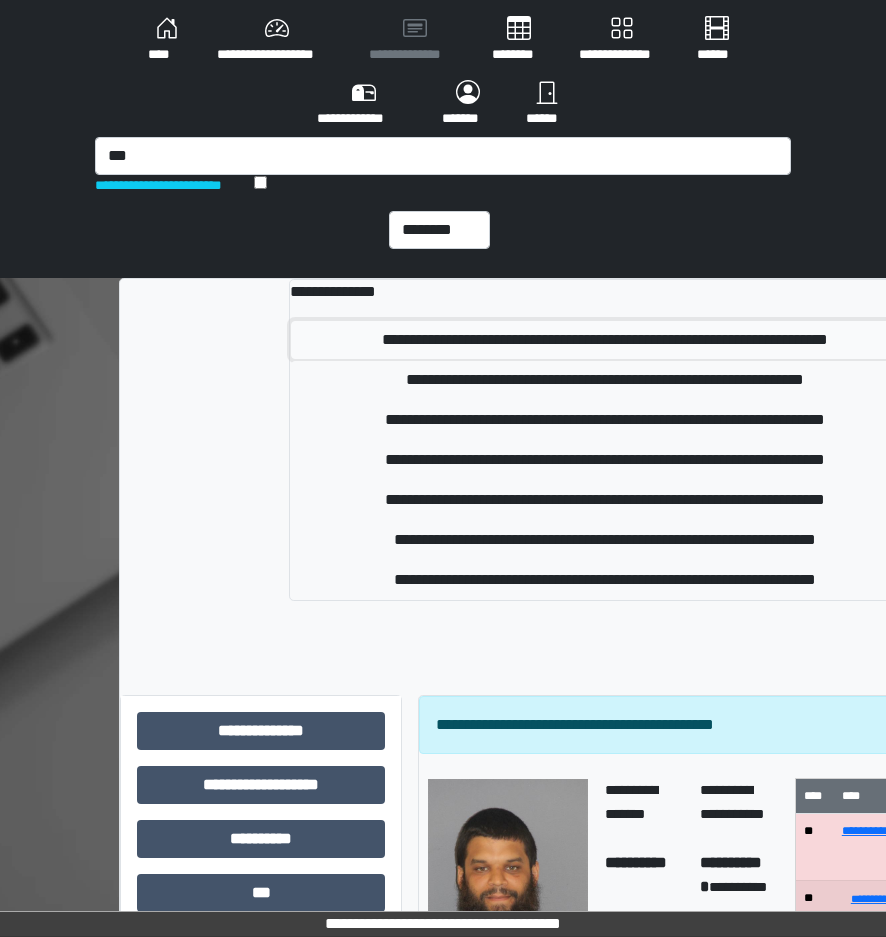 click on "**********" at bounding box center (605, 340) 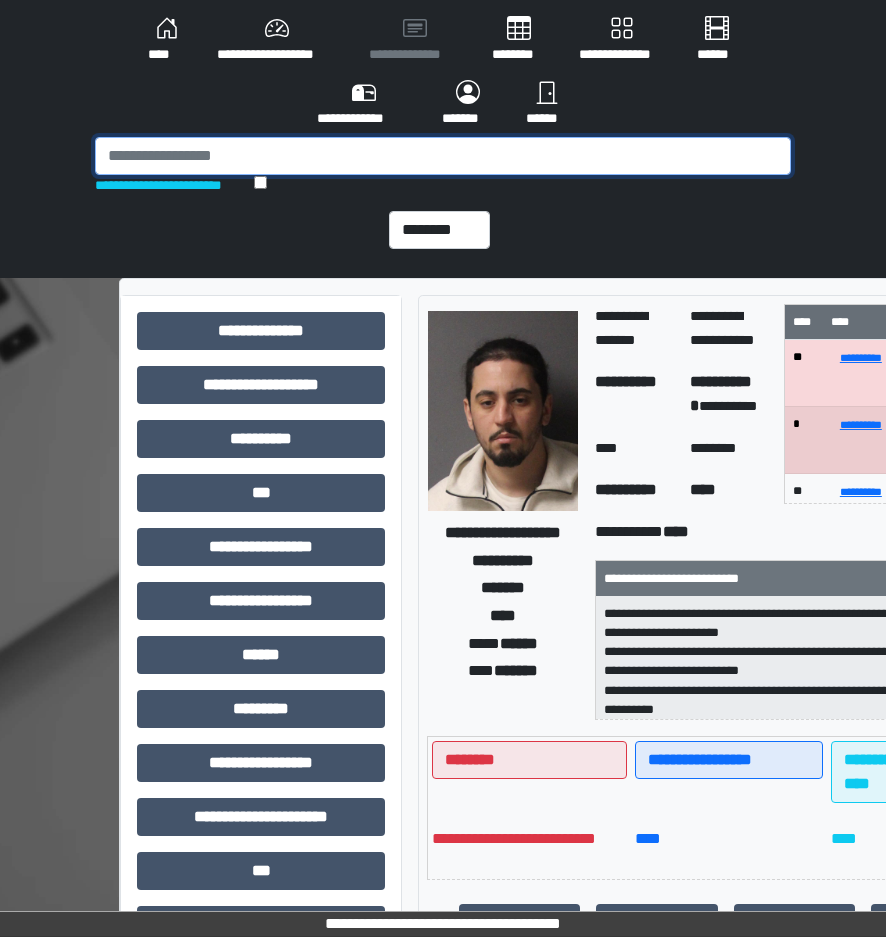 click at bounding box center (443, 156) 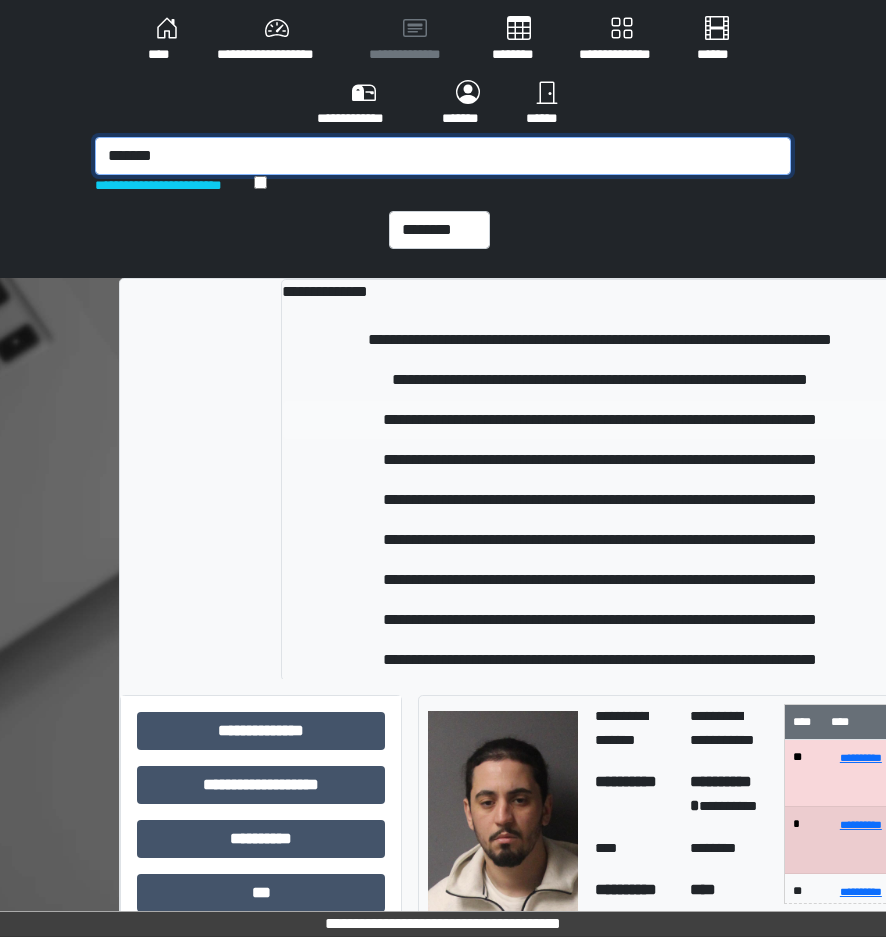 type on "*******" 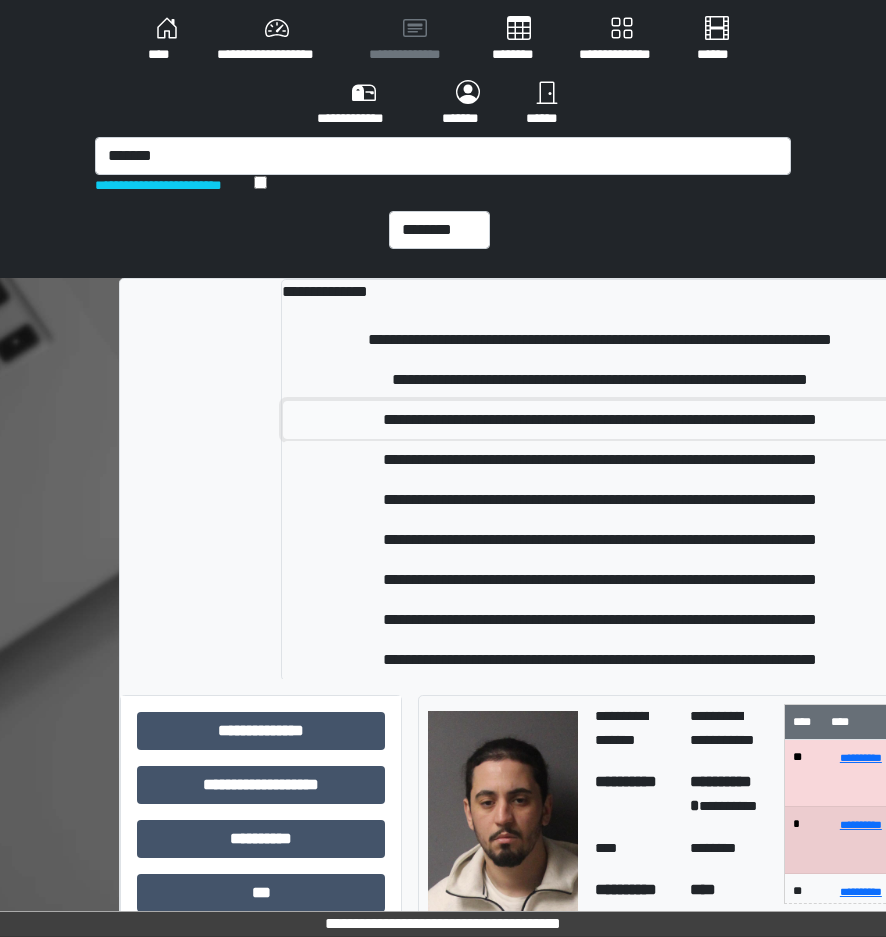 click on "**********" at bounding box center [600, 420] 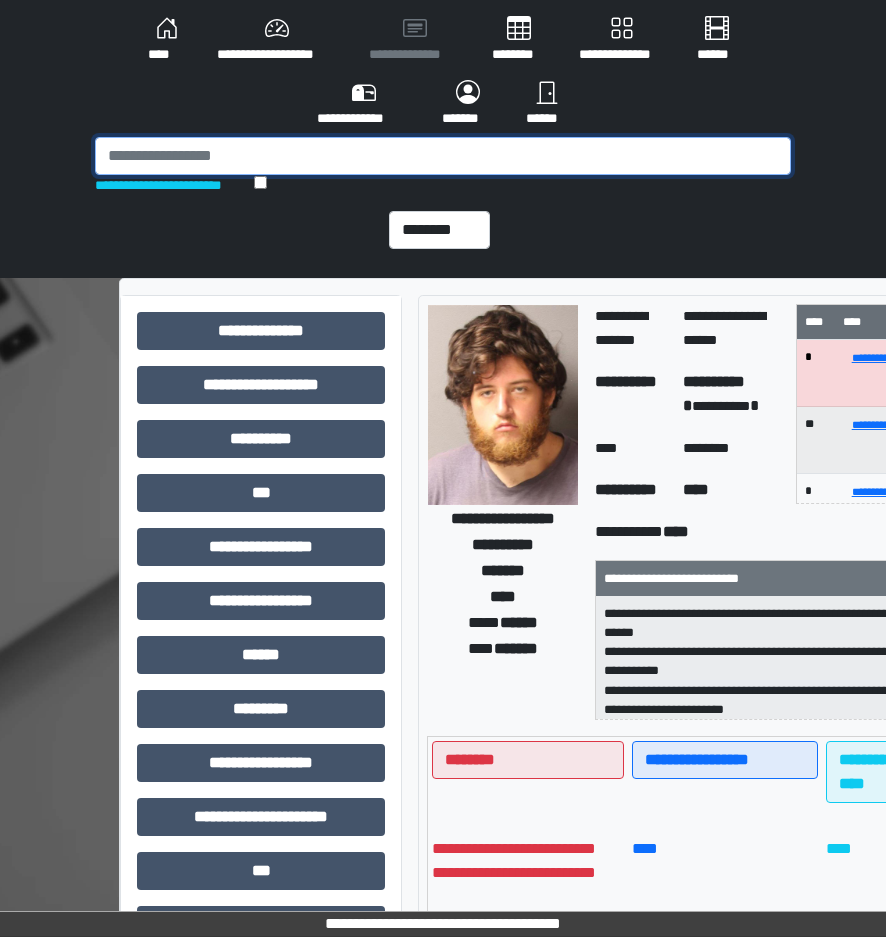 click at bounding box center (443, 156) 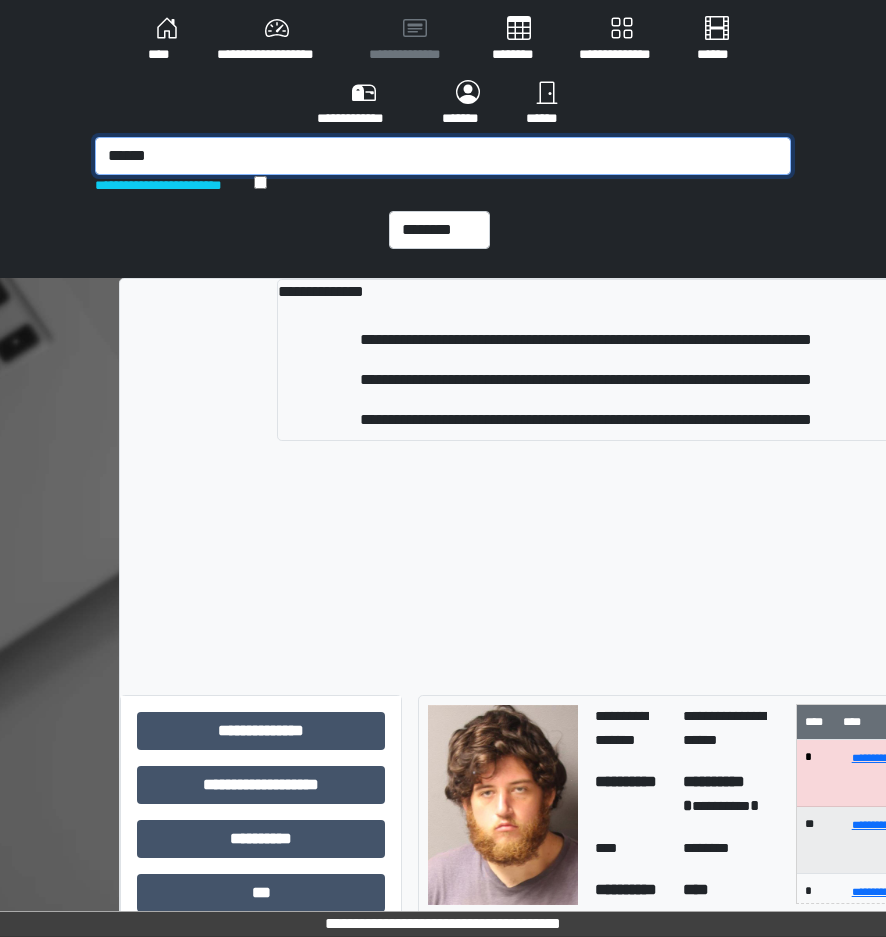 click on "******" at bounding box center (443, 156) 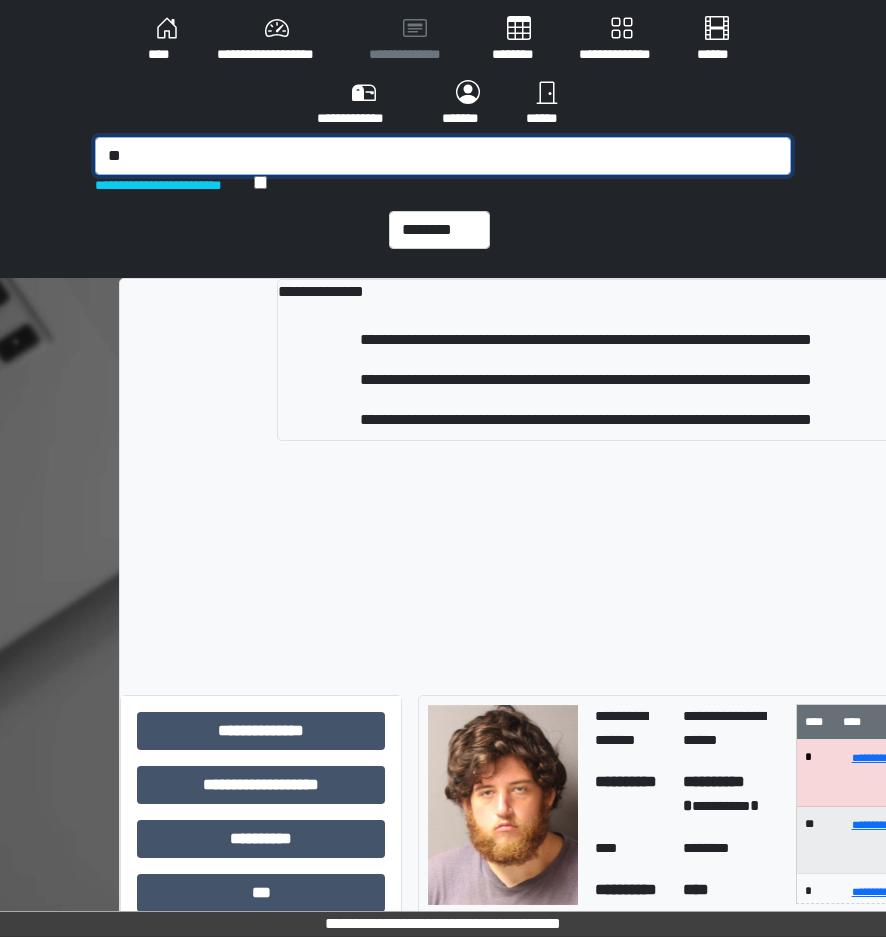 type on "*" 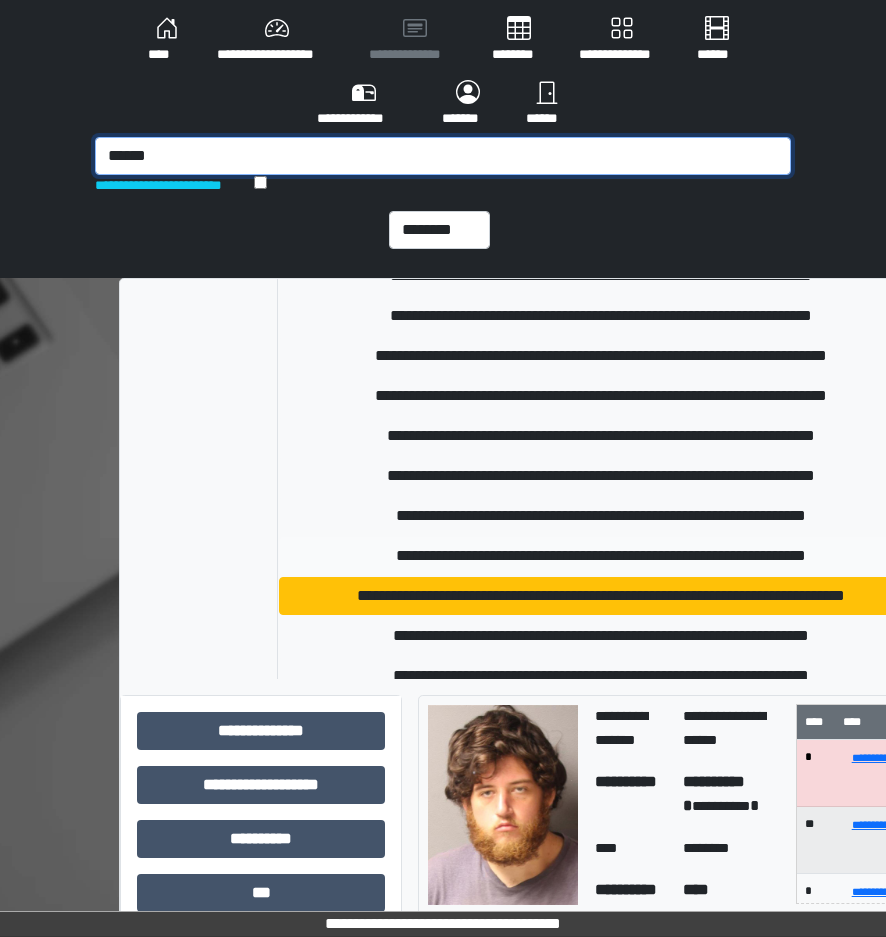 scroll, scrollTop: 100, scrollLeft: 0, axis: vertical 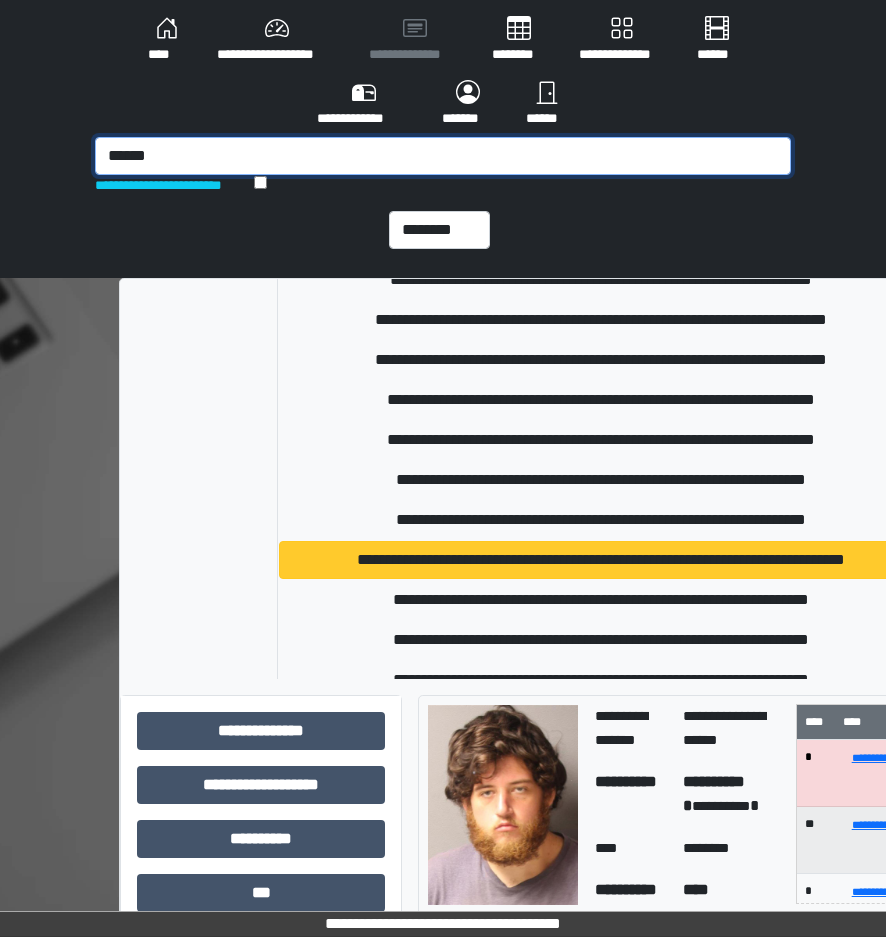 type on "******" 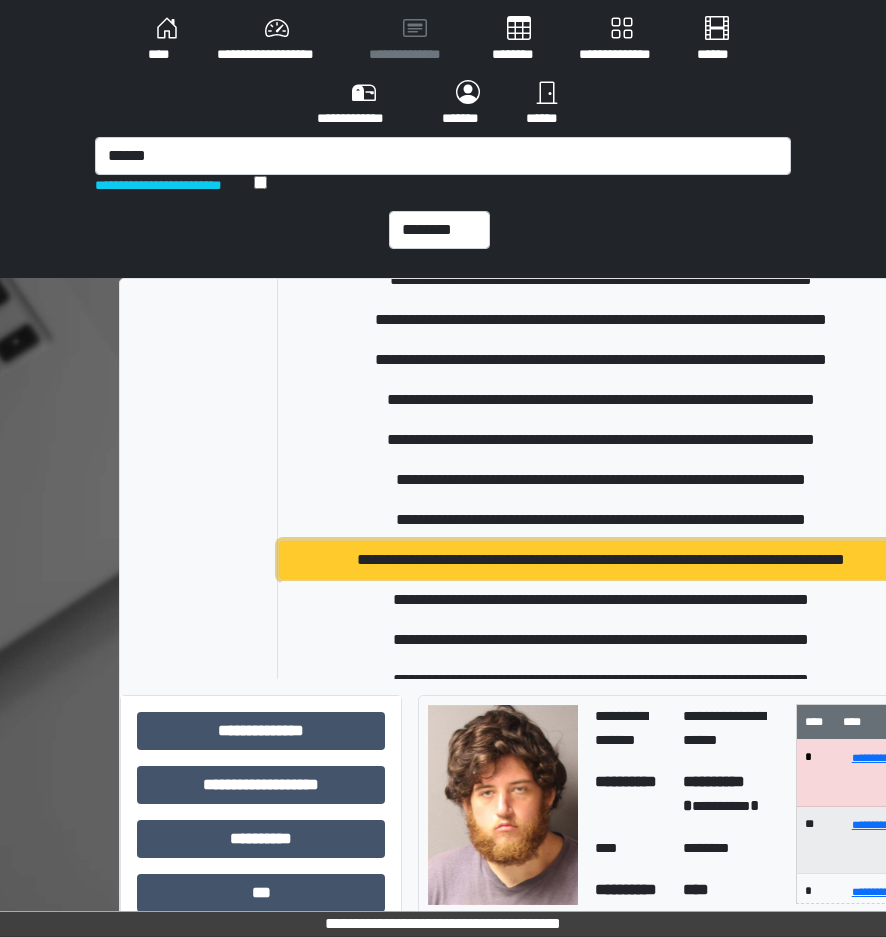 click on "**********" at bounding box center (601, 560) 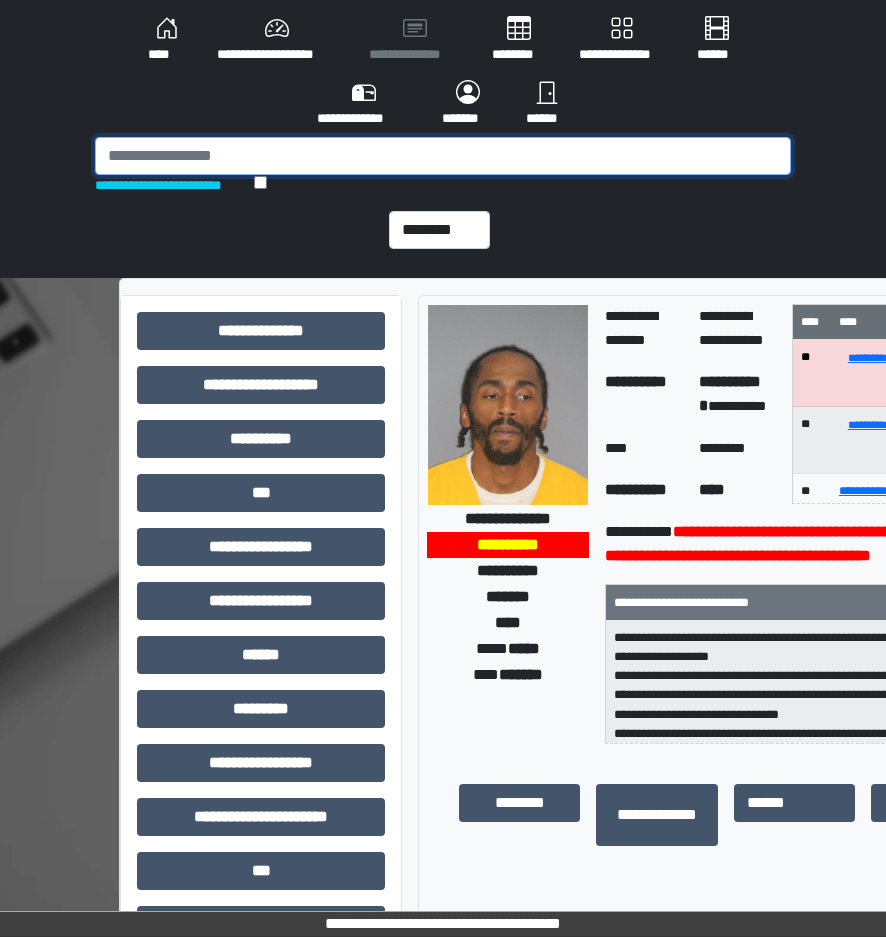 click at bounding box center [443, 156] 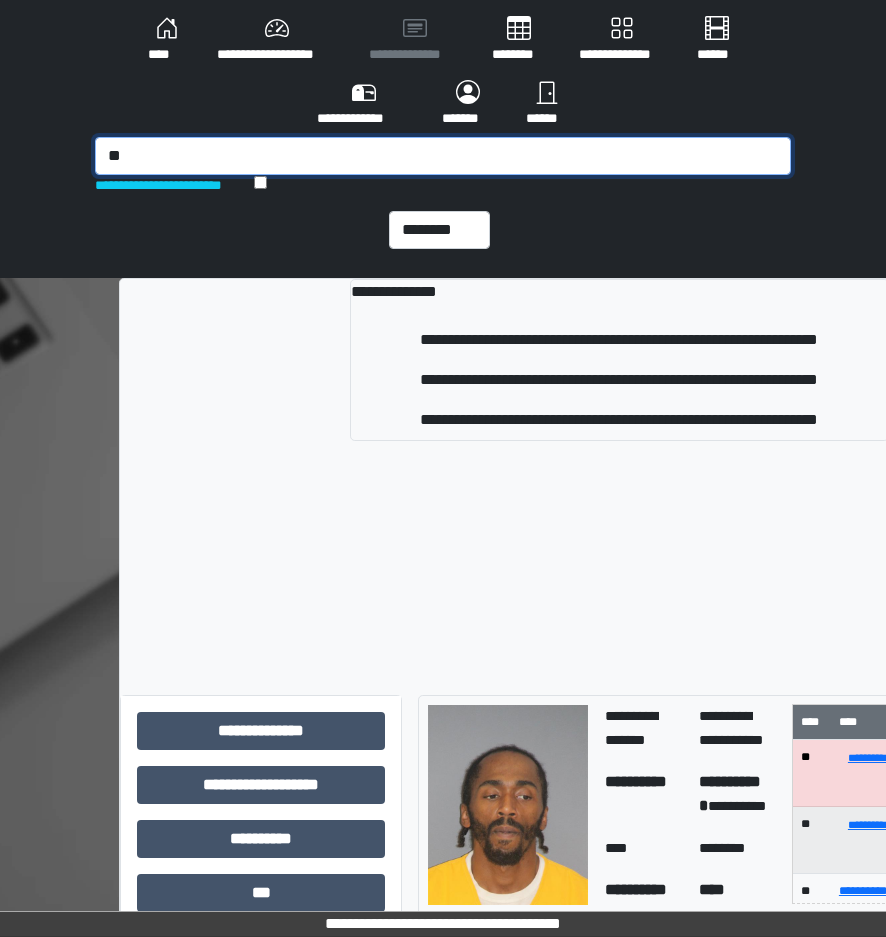 type on "*" 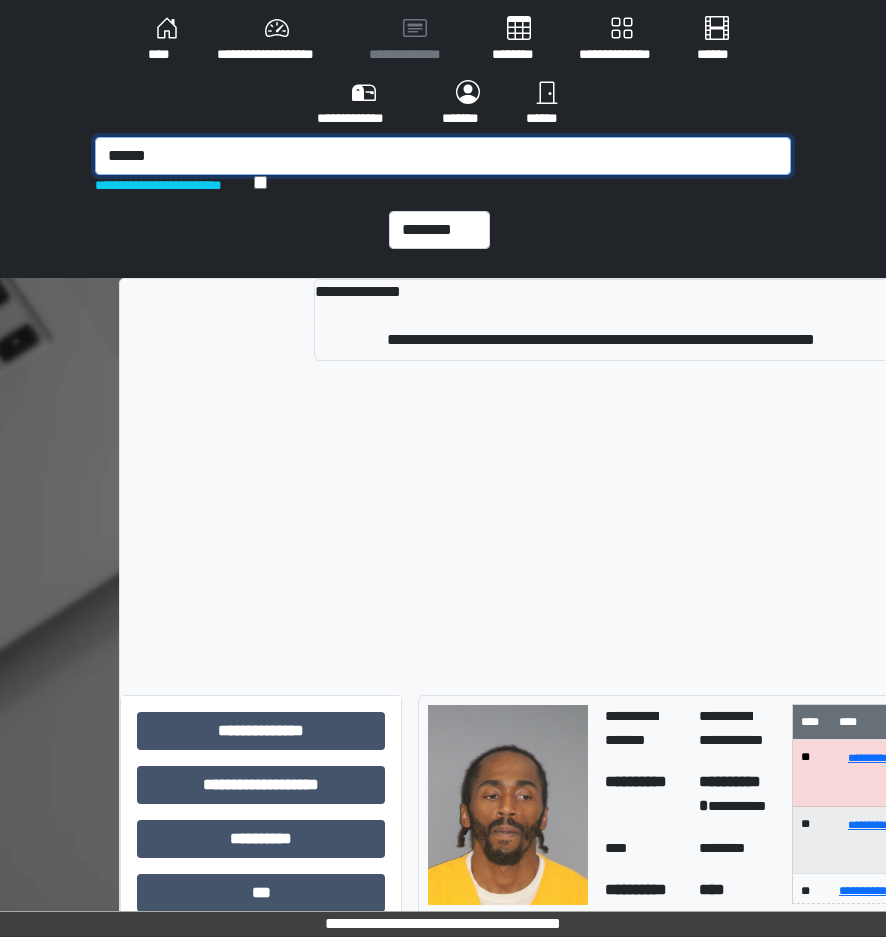 type on "******" 